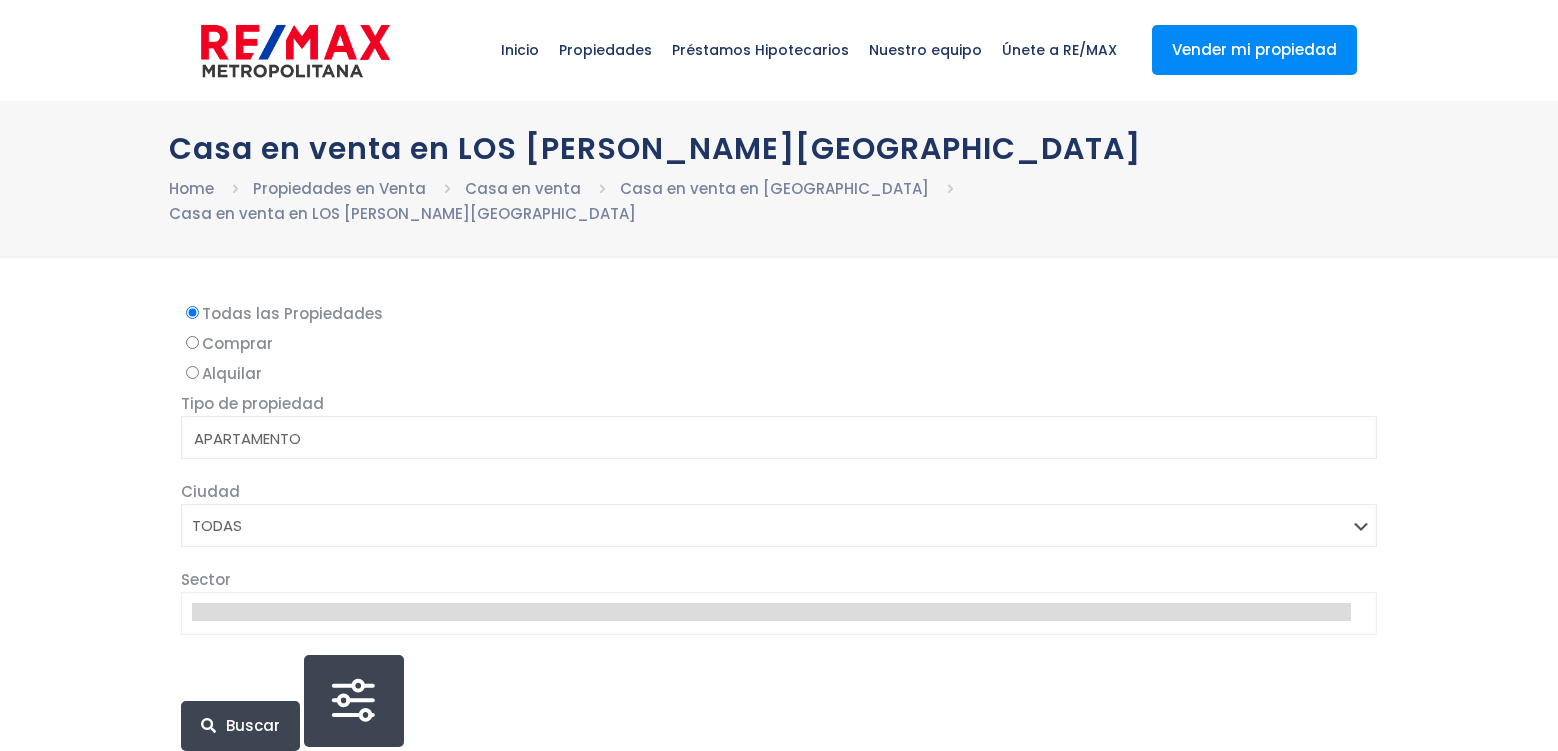 select 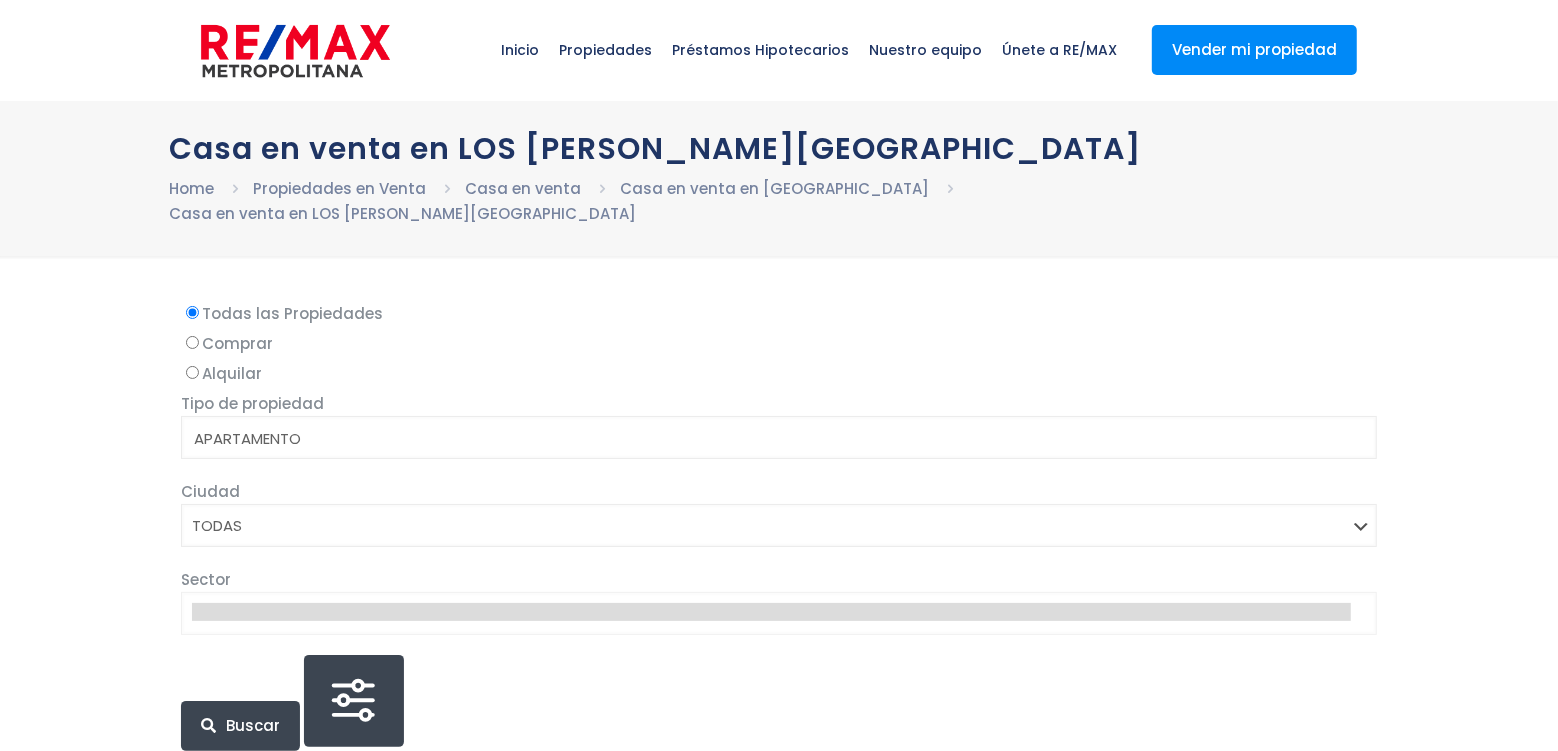 scroll, scrollTop: 0, scrollLeft: 0, axis: both 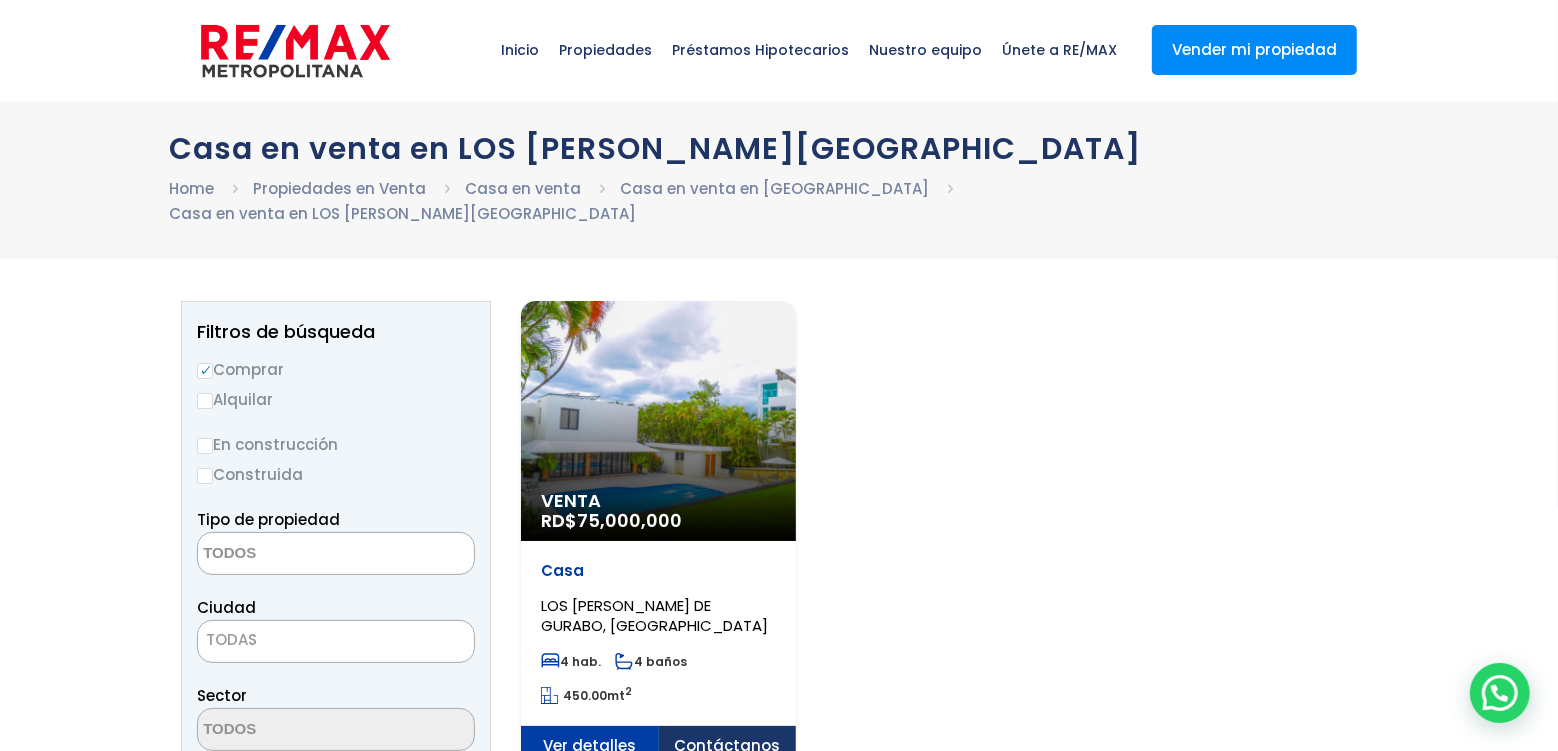 click on "Venta
RD$  75,000,000" at bounding box center (658, 421) 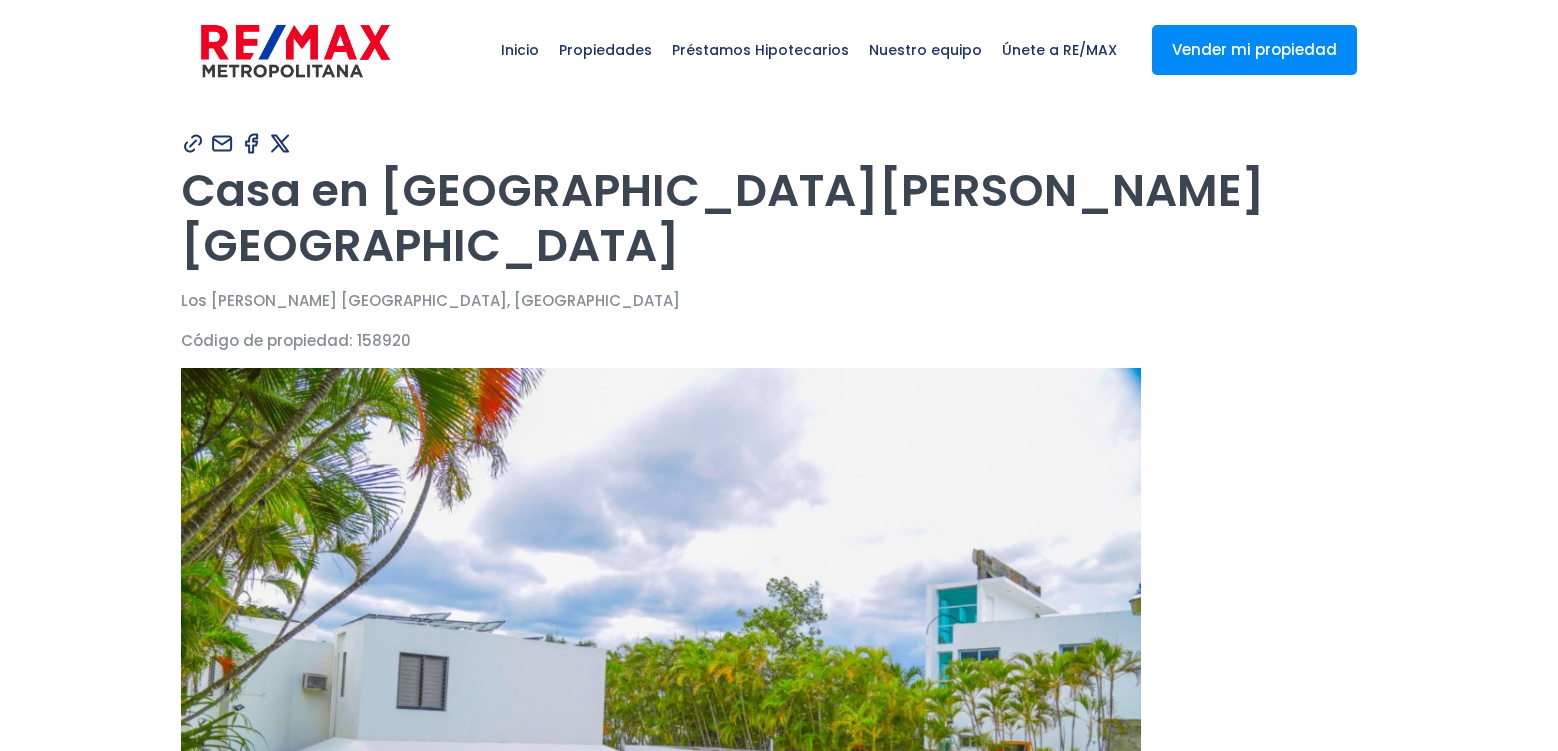scroll, scrollTop: 0, scrollLeft: 0, axis: both 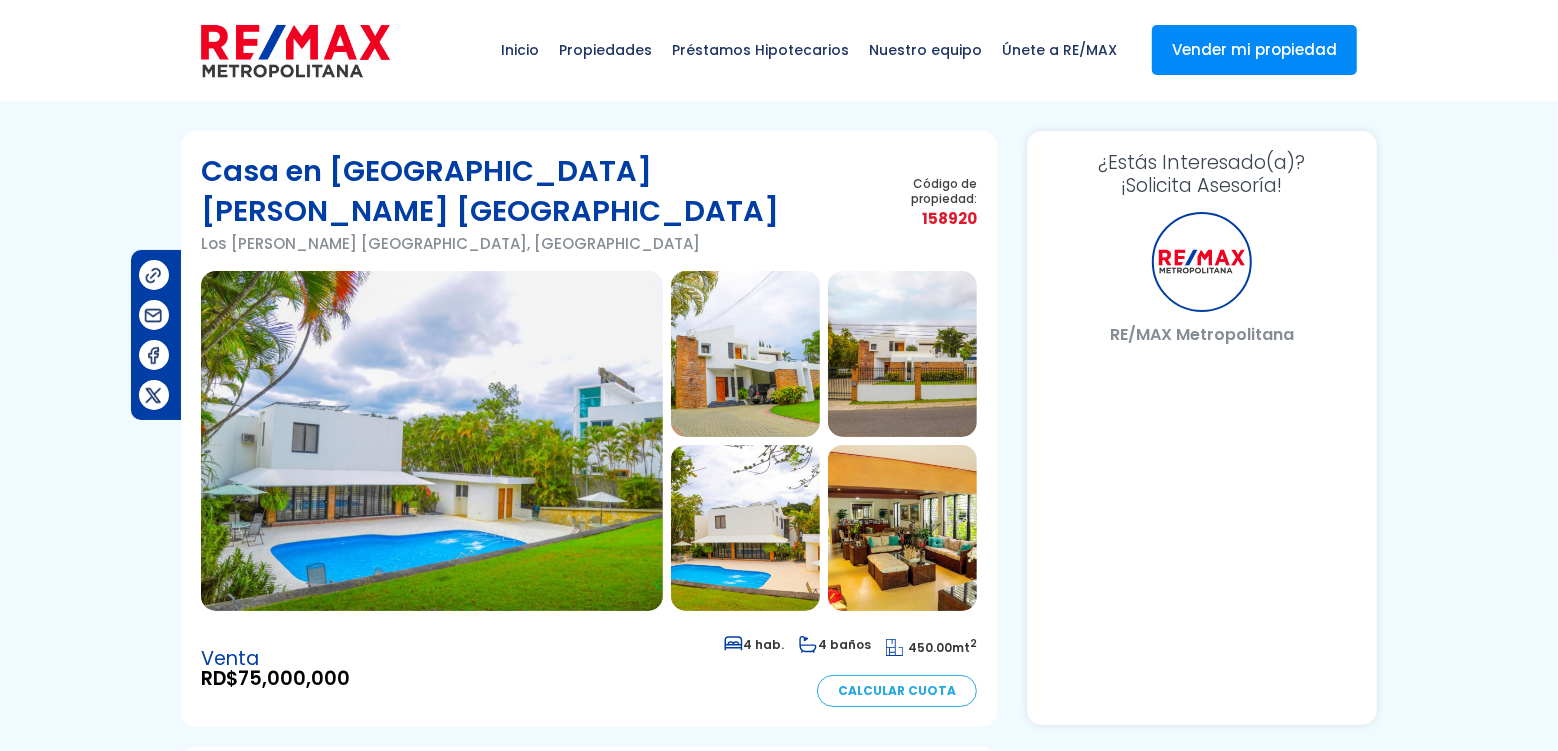 select on "DO" 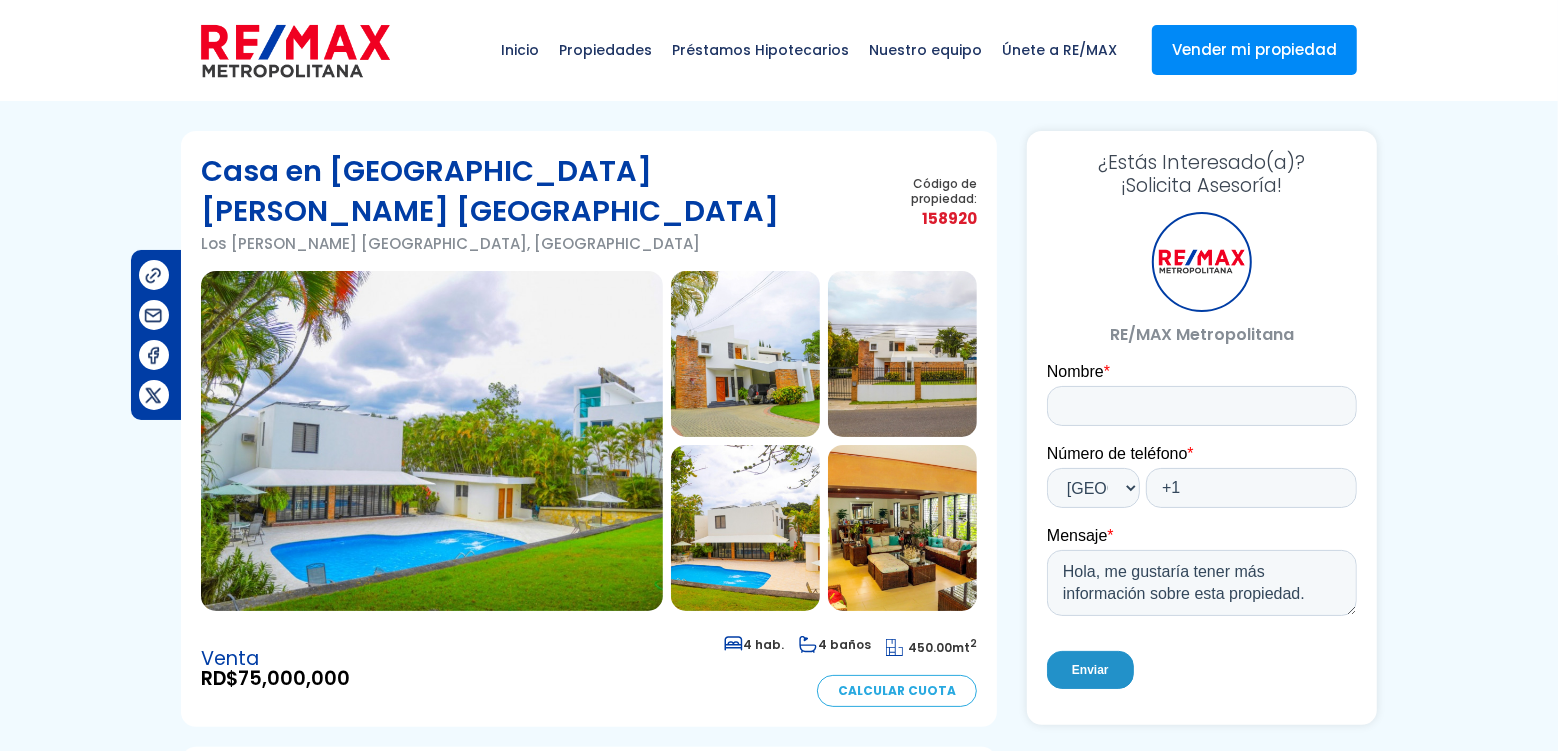 scroll, scrollTop: 0, scrollLeft: 0, axis: both 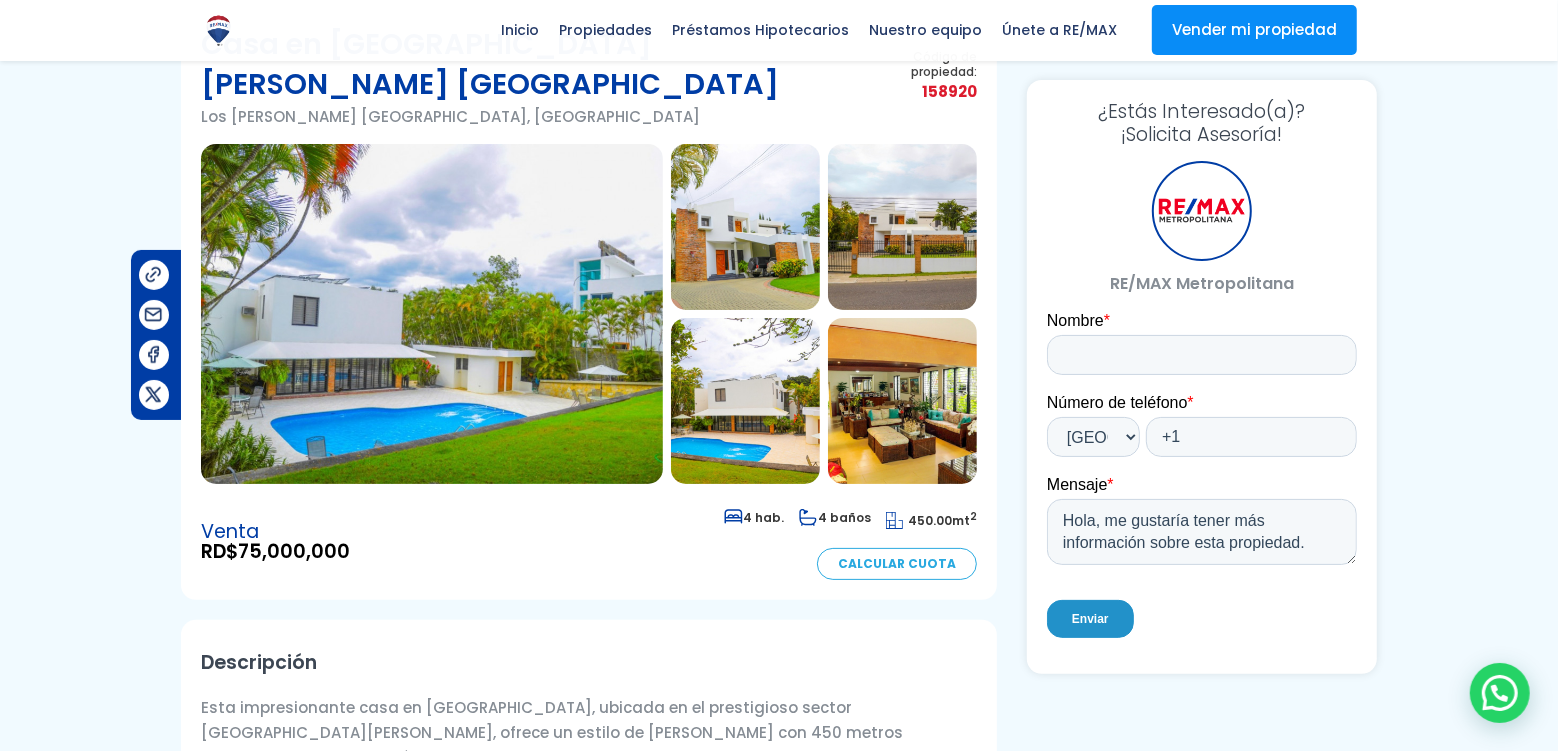 click at bounding box center (745, 227) 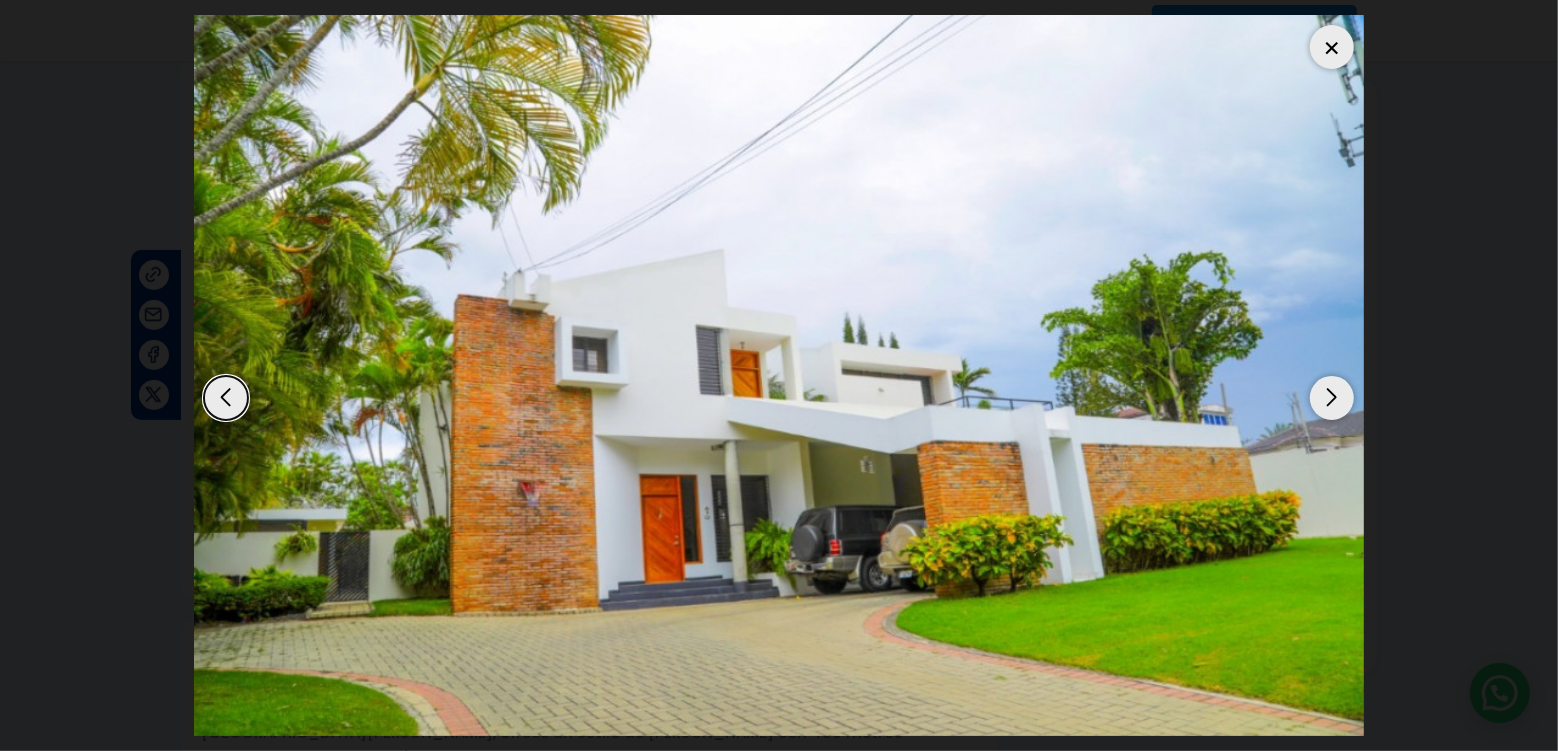 click at bounding box center [1332, 398] 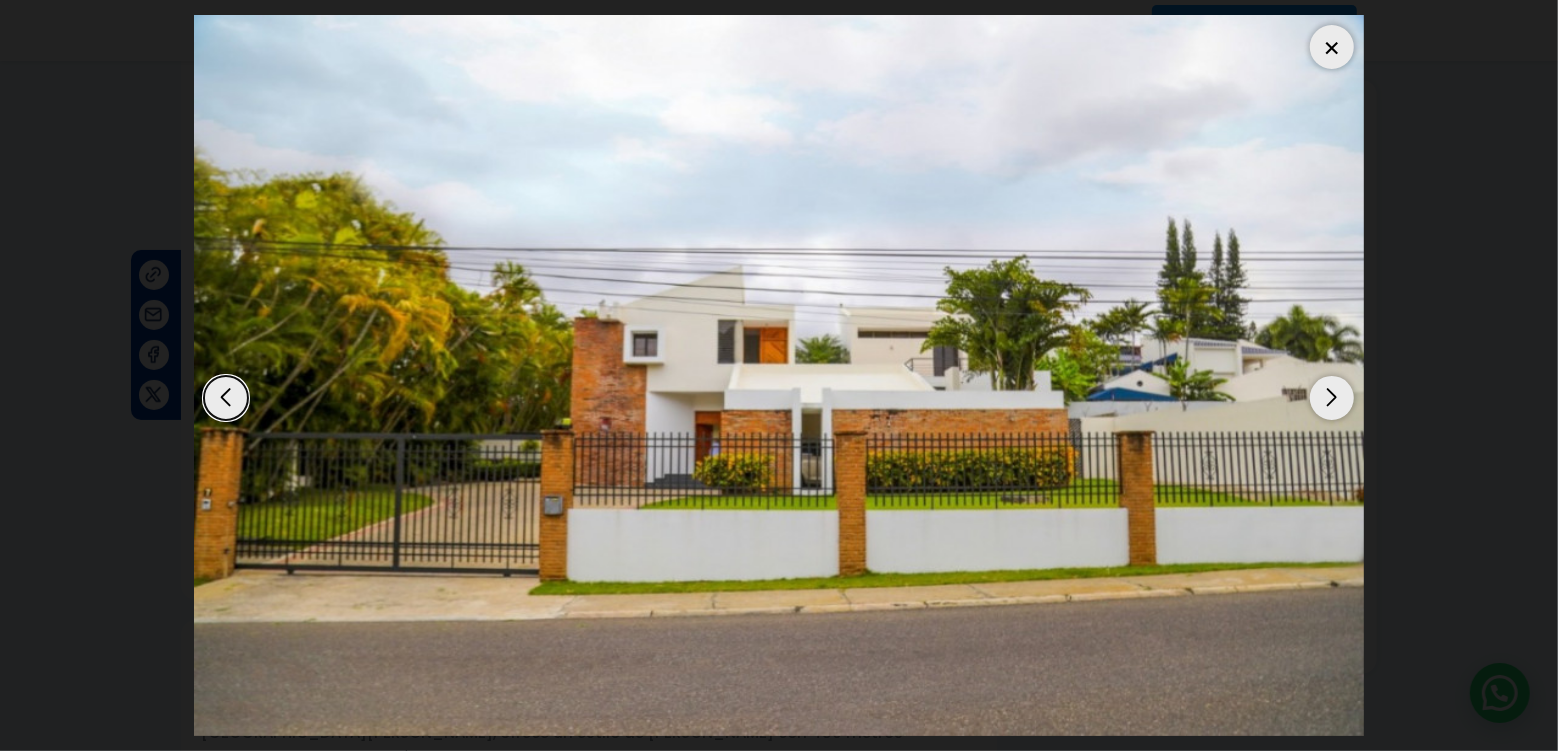 click at bounding box center (1332, 398) 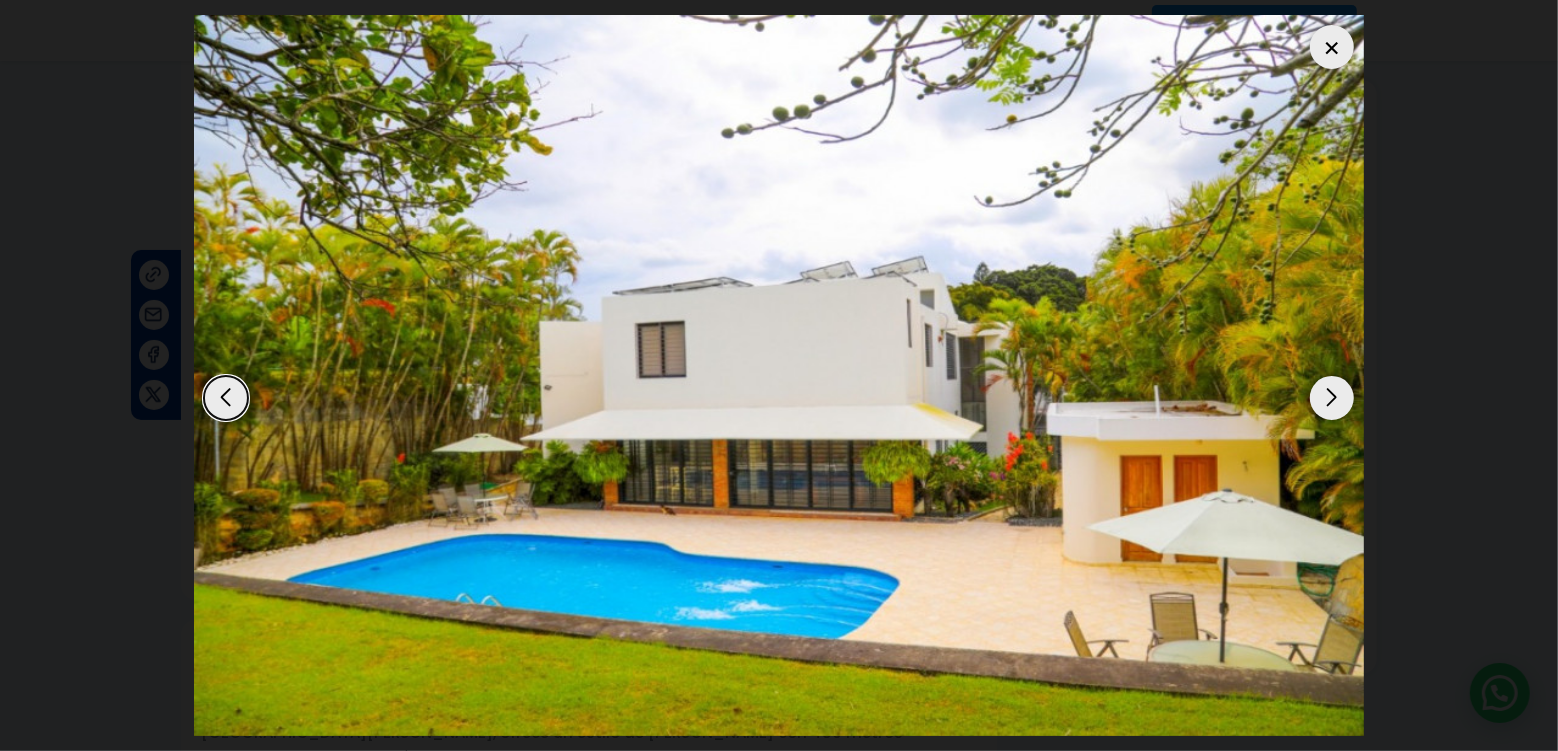 click at bounding box center [1332, 398] 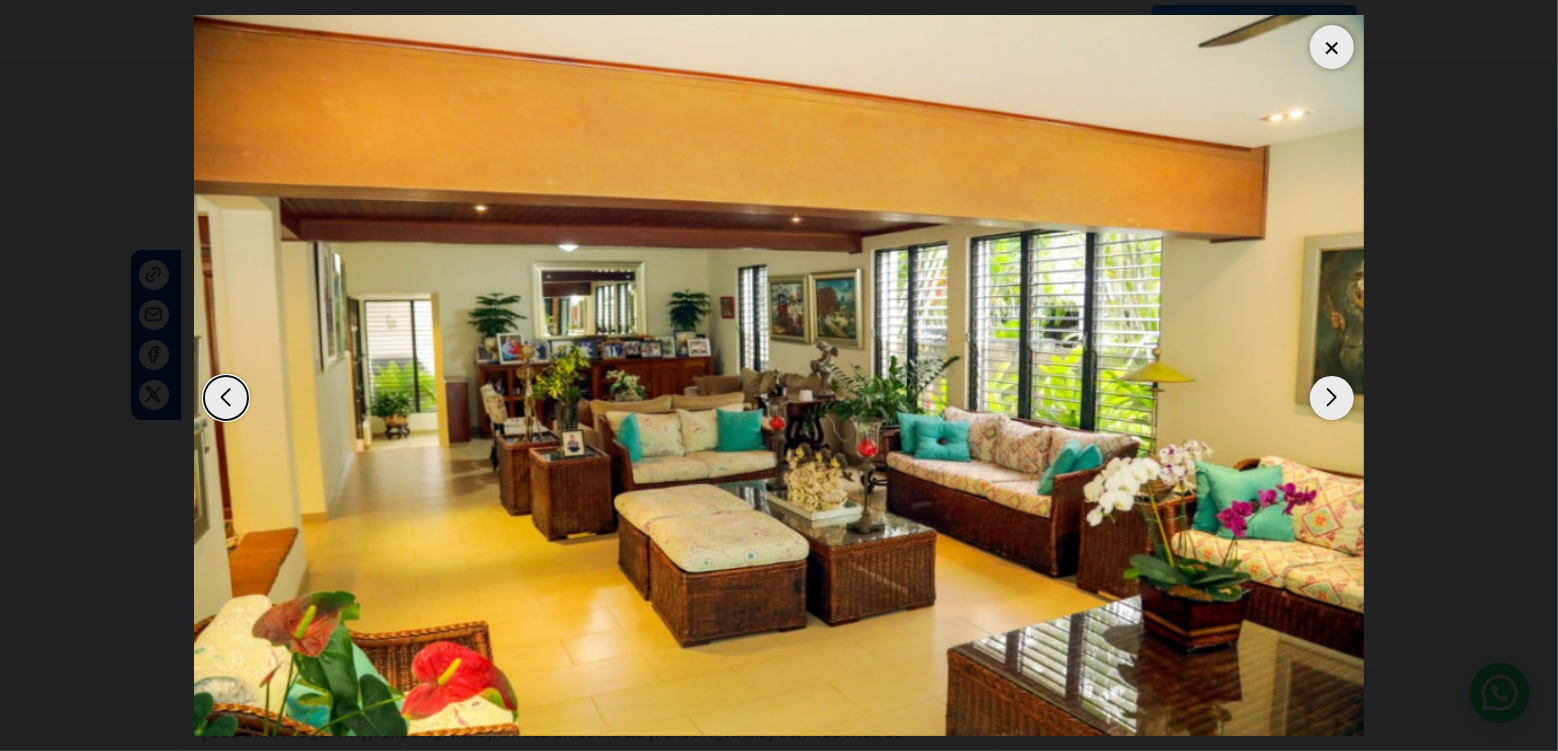 click at bounding box center [1332, 398] 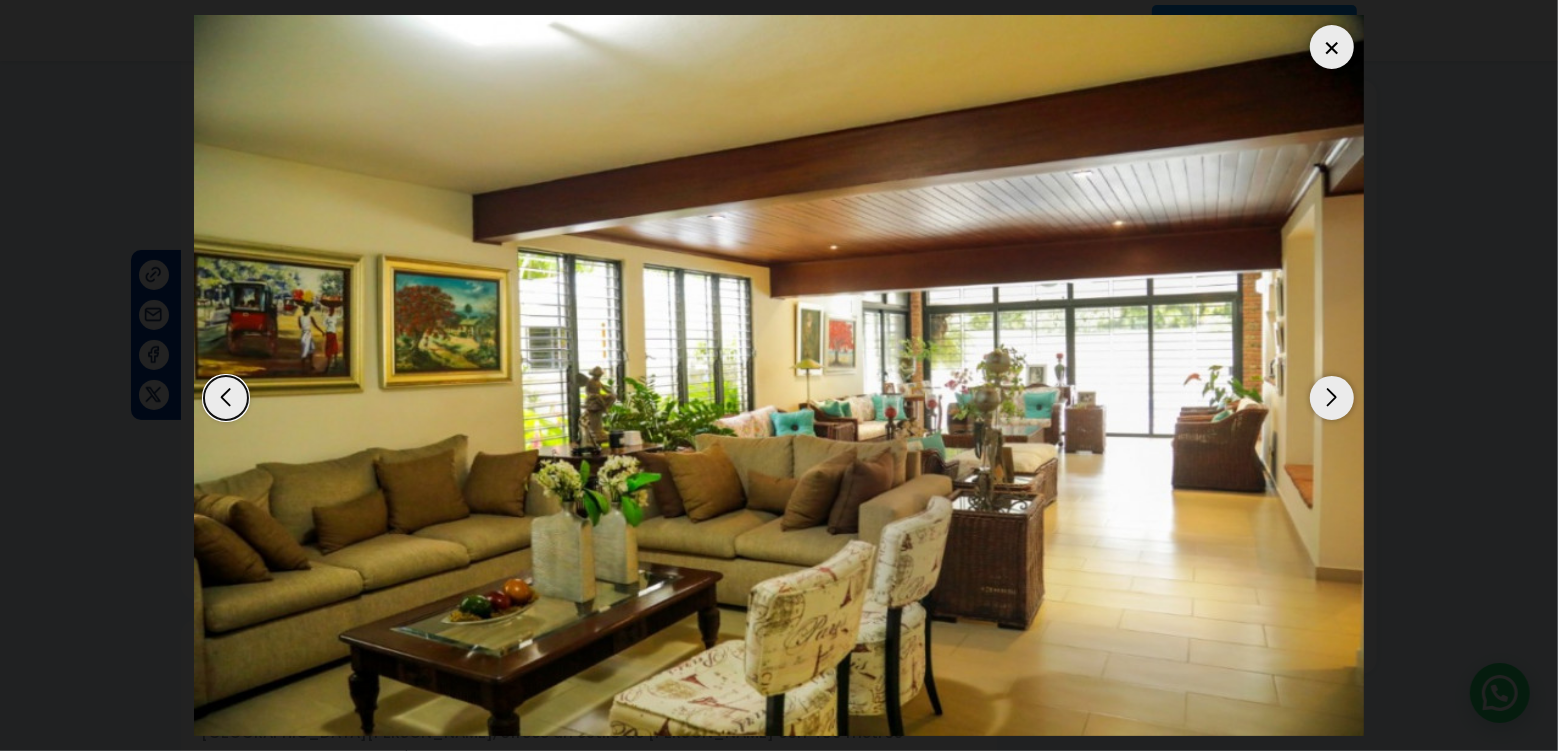 click at bounding box center (1332, 398) 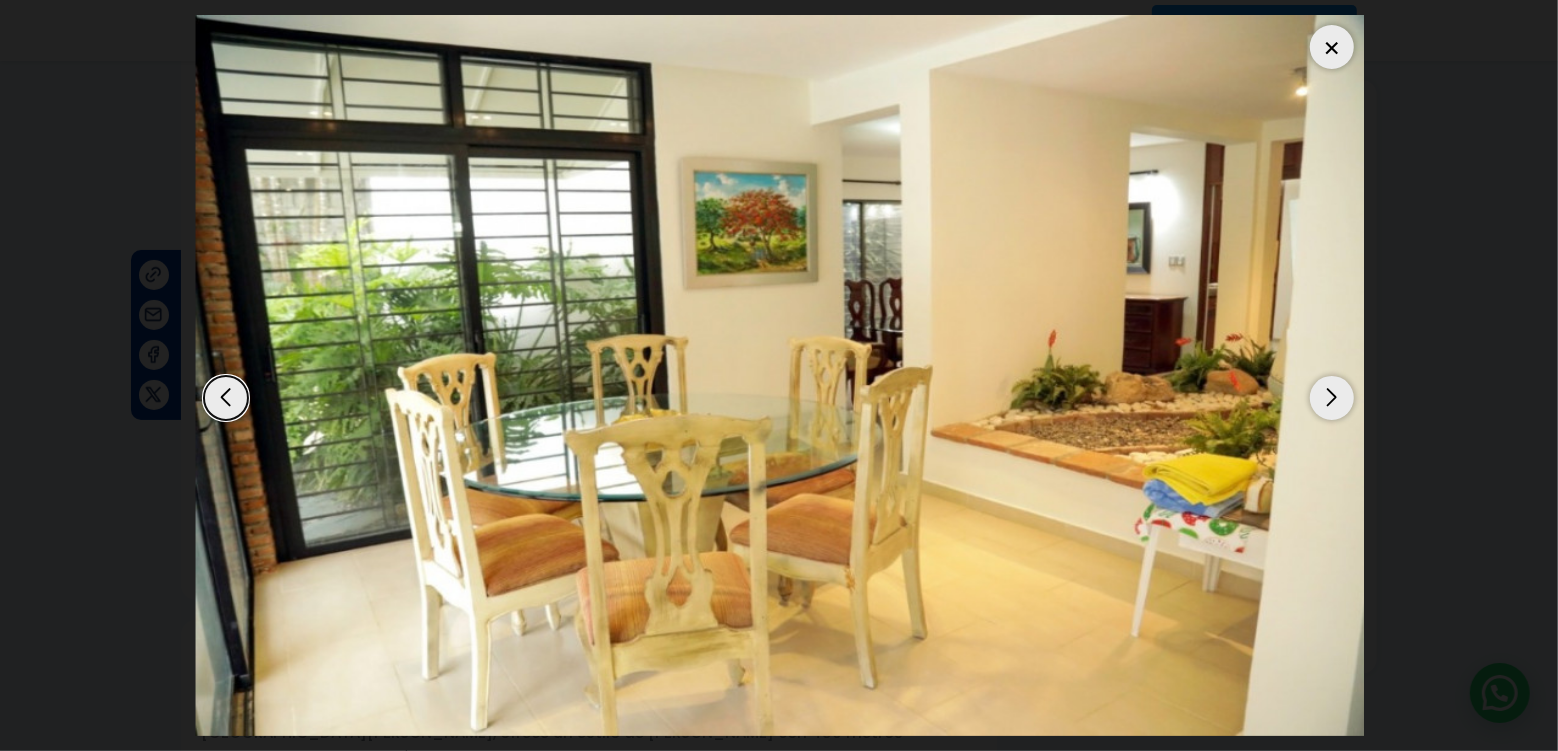 click at bounding box center [781, 375] 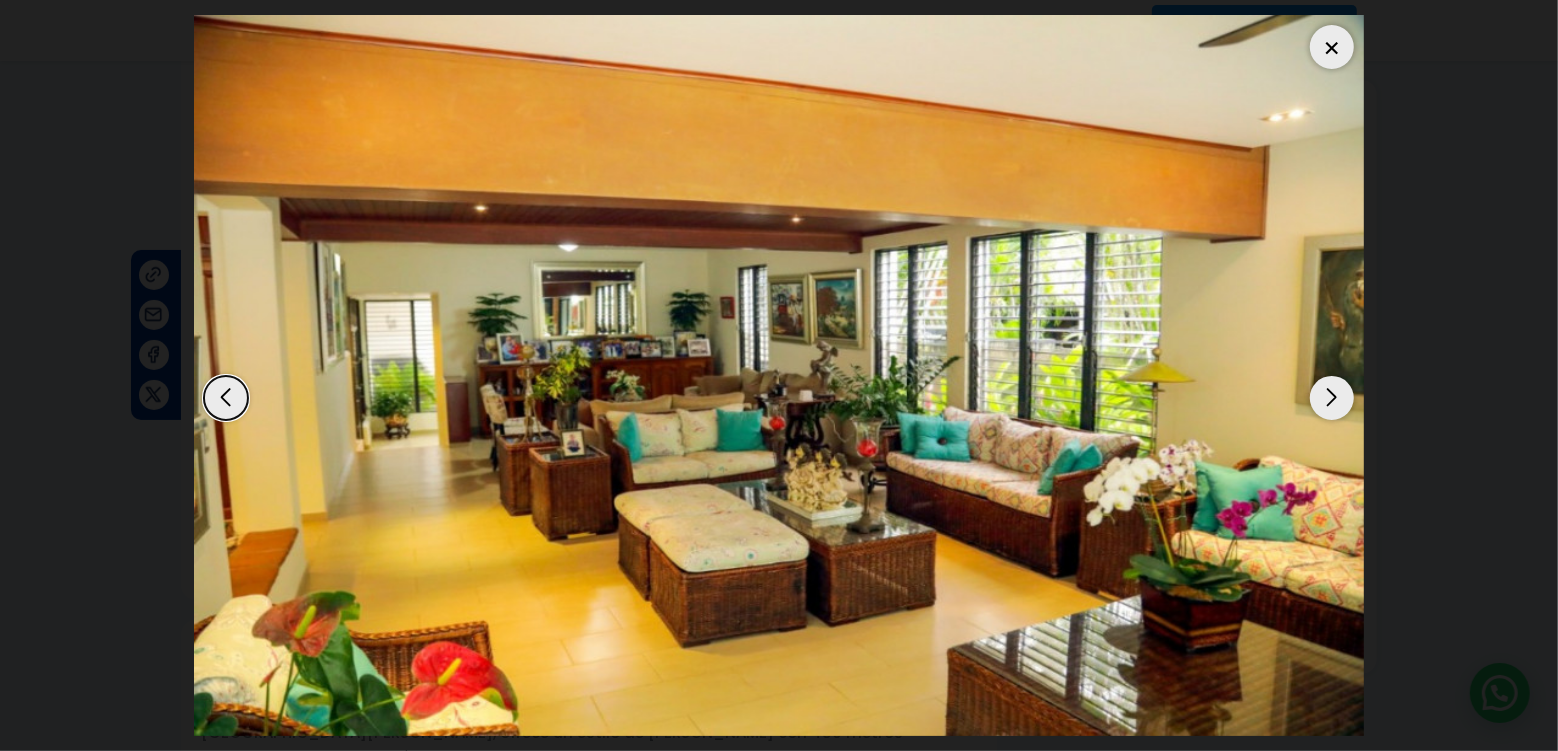 click at bounding box center (1332, 398) 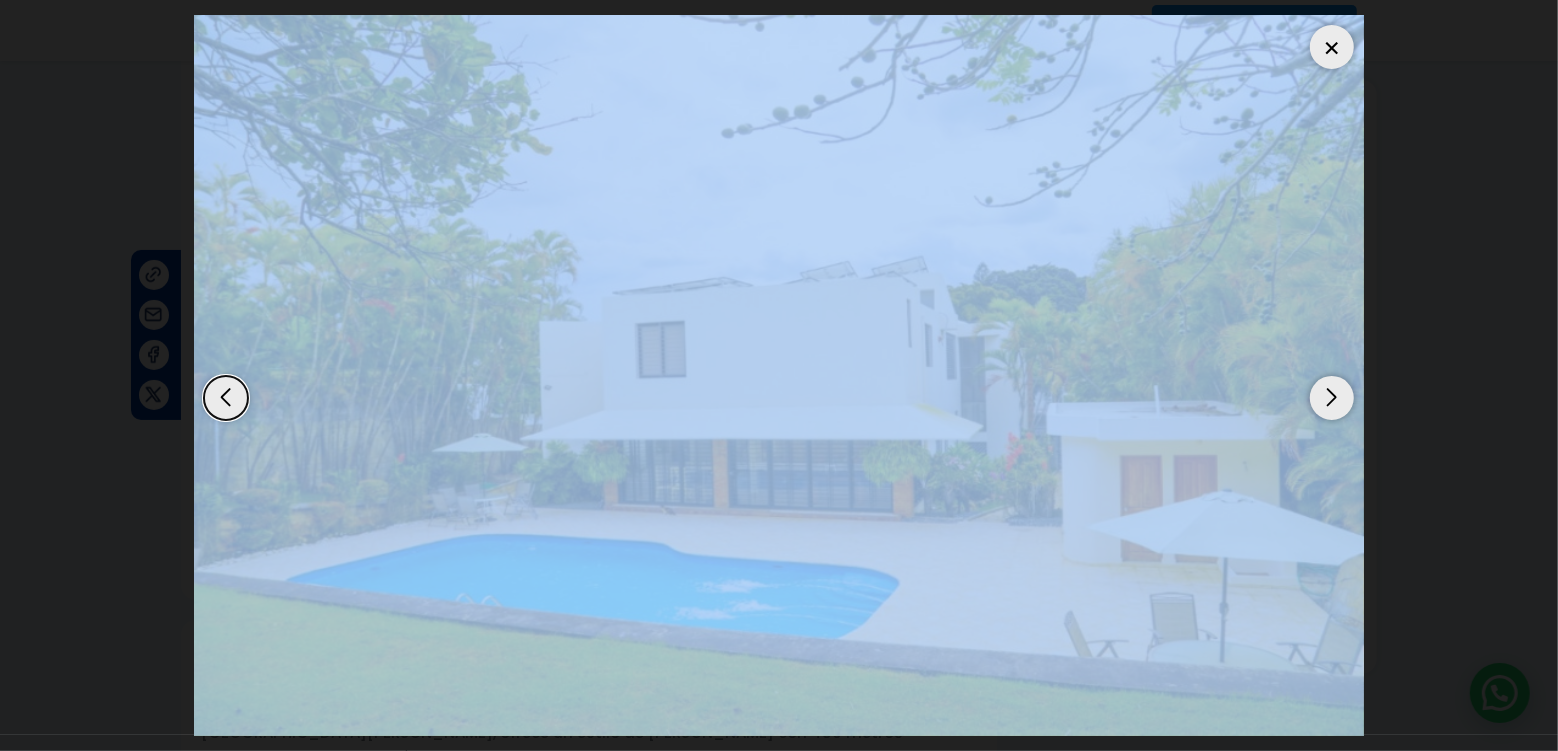 click at bounding box center (1332, 398) 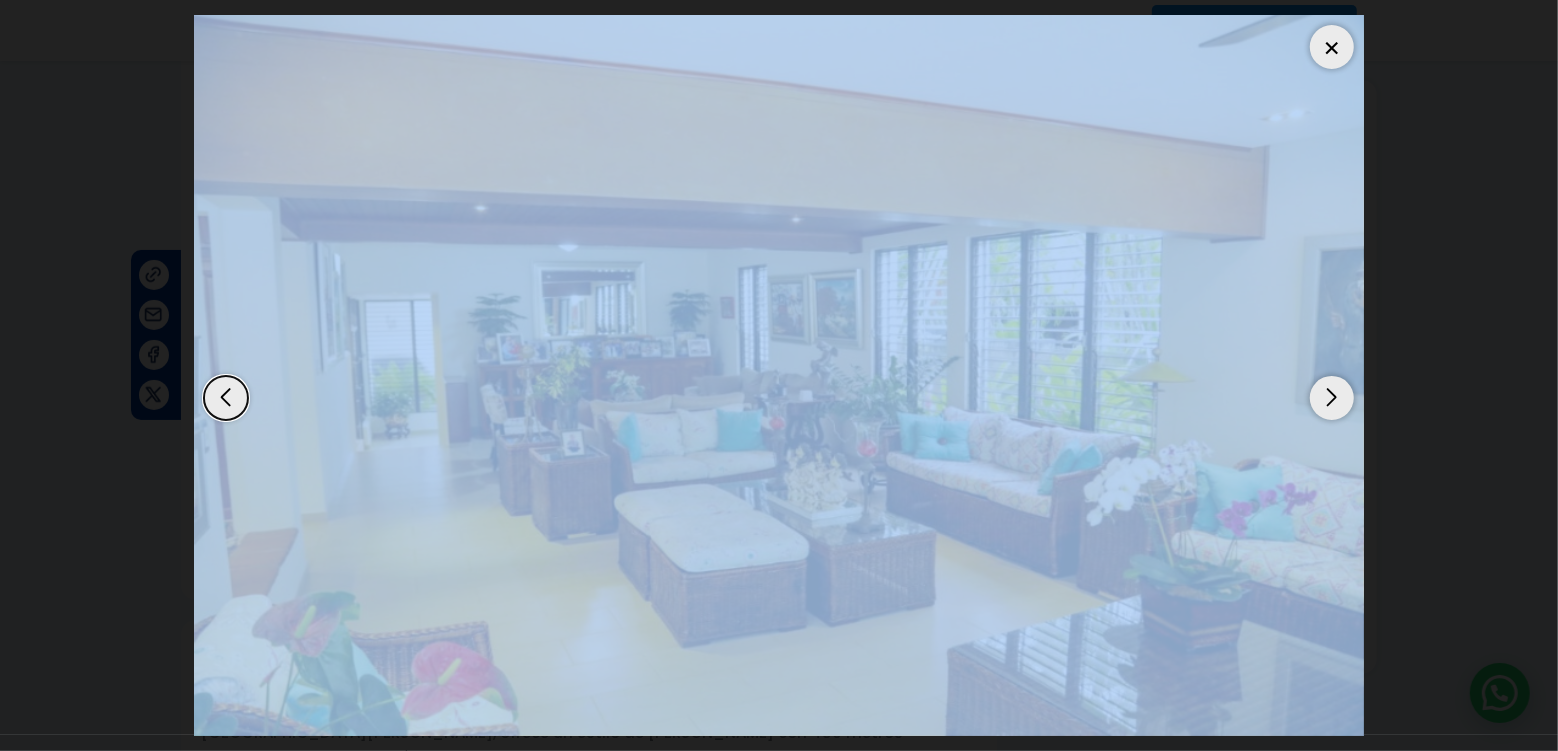 click at bounding box center [1332, 47] 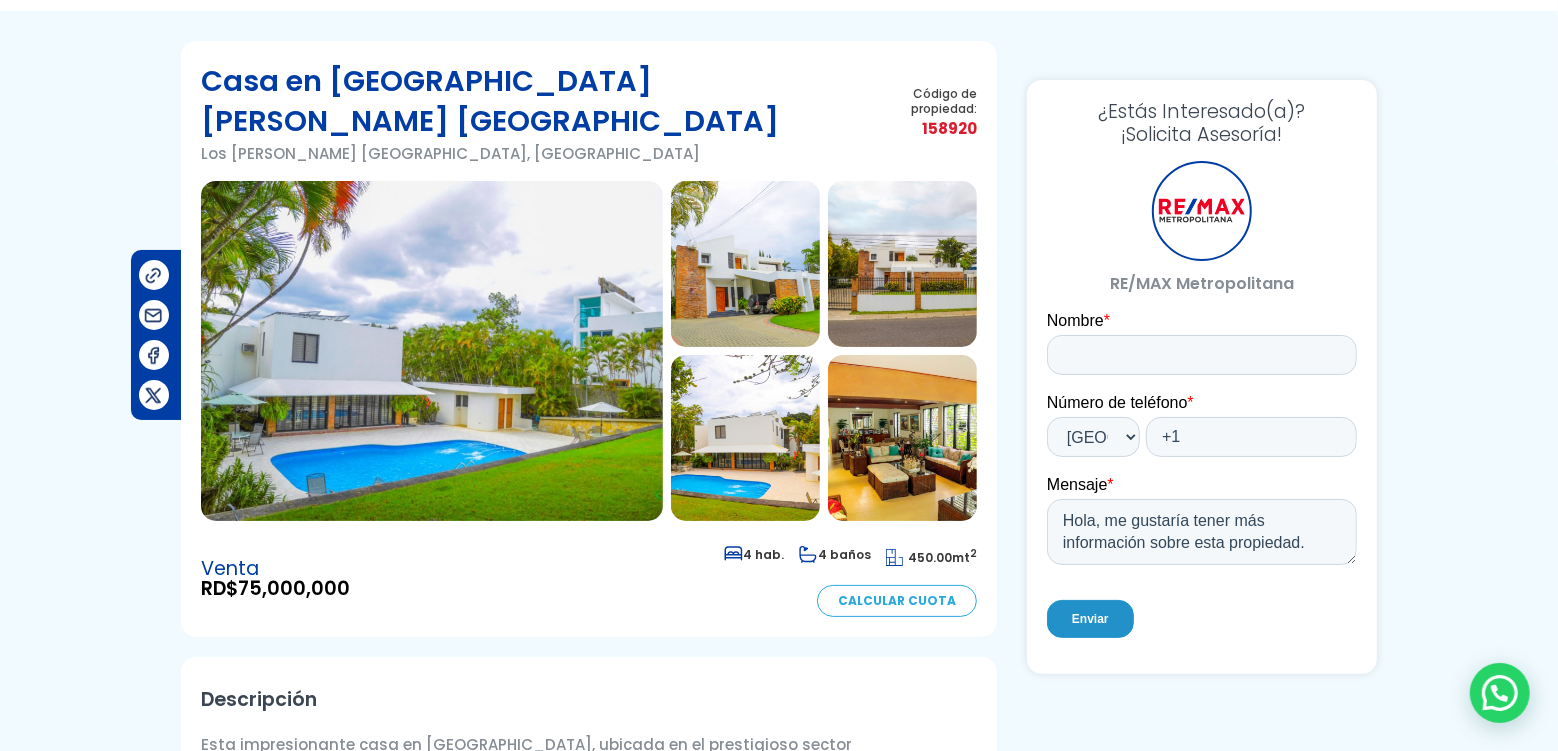 scroll, scrollTop: 90, scrollLeft: 0, axis: vertical 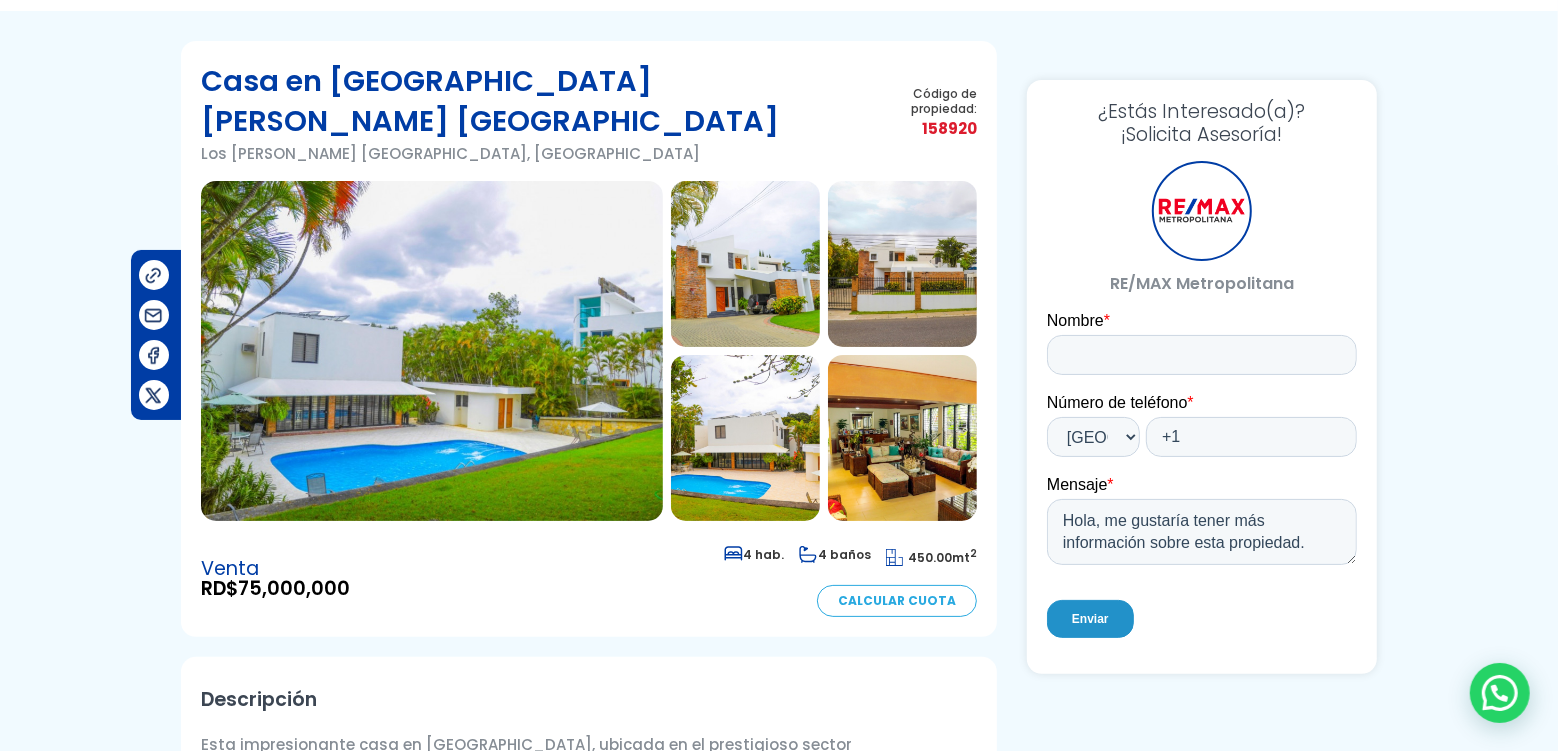 click at bounding box center (432, 351) 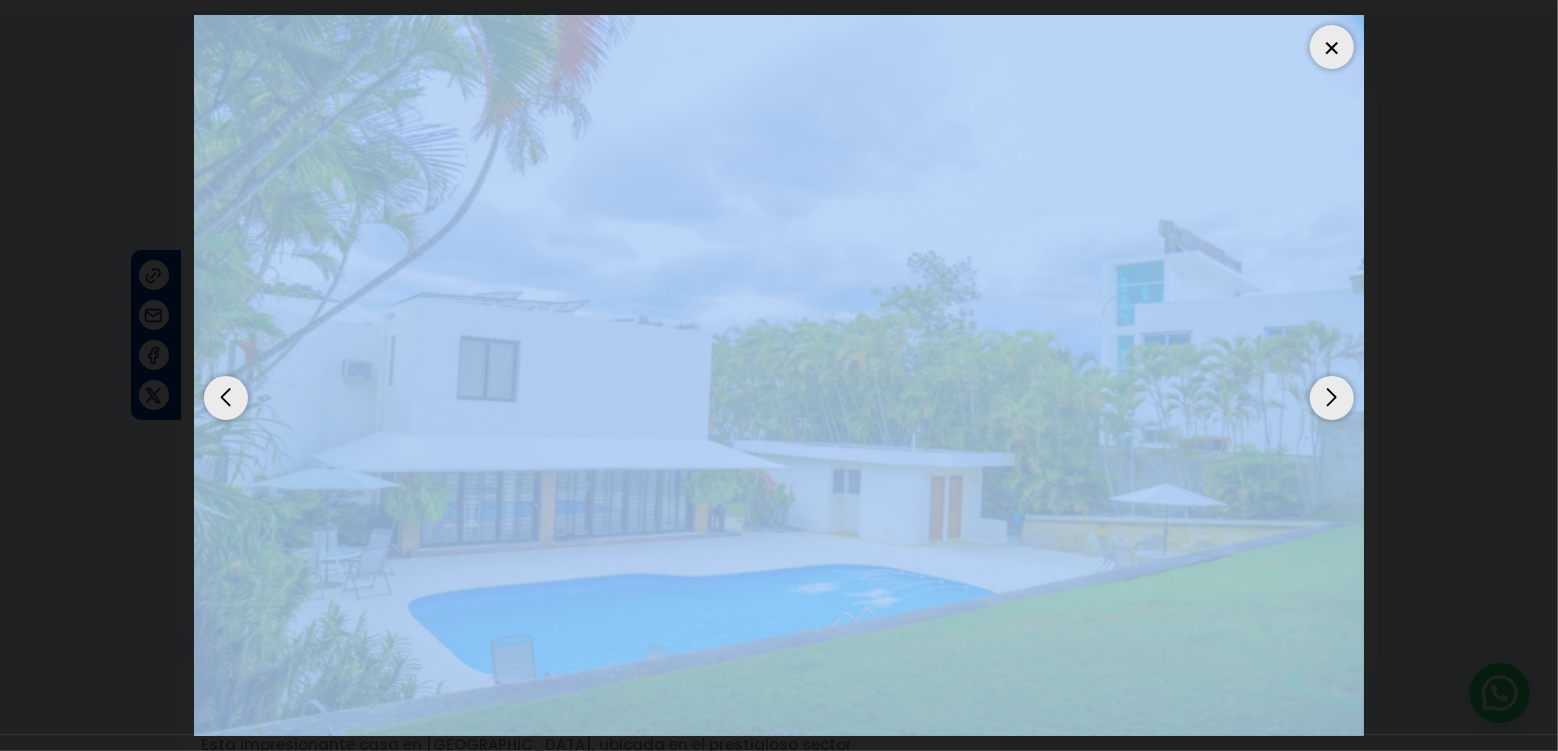 click at bounding box center [779, 375] 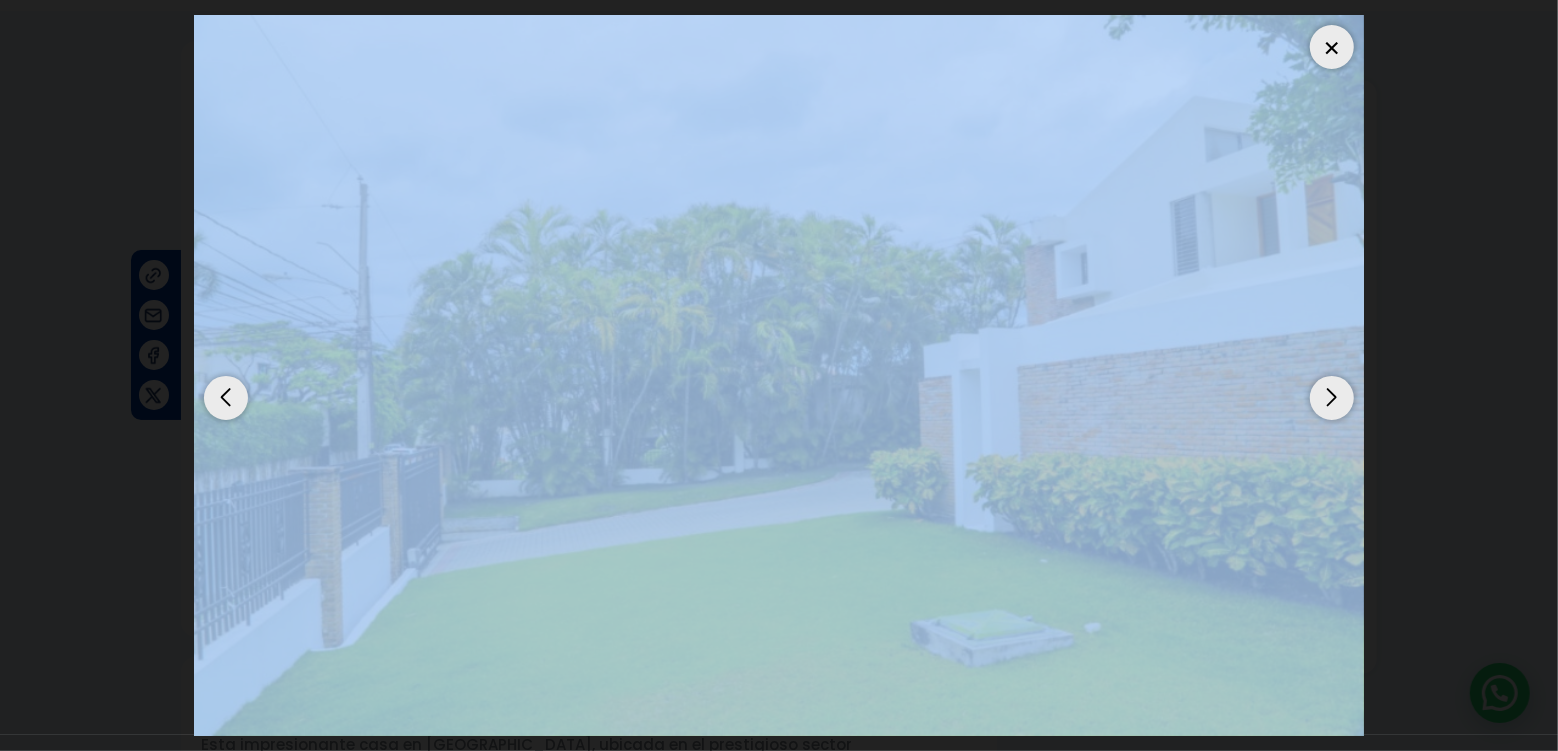 click at bounding box center (779, 375) 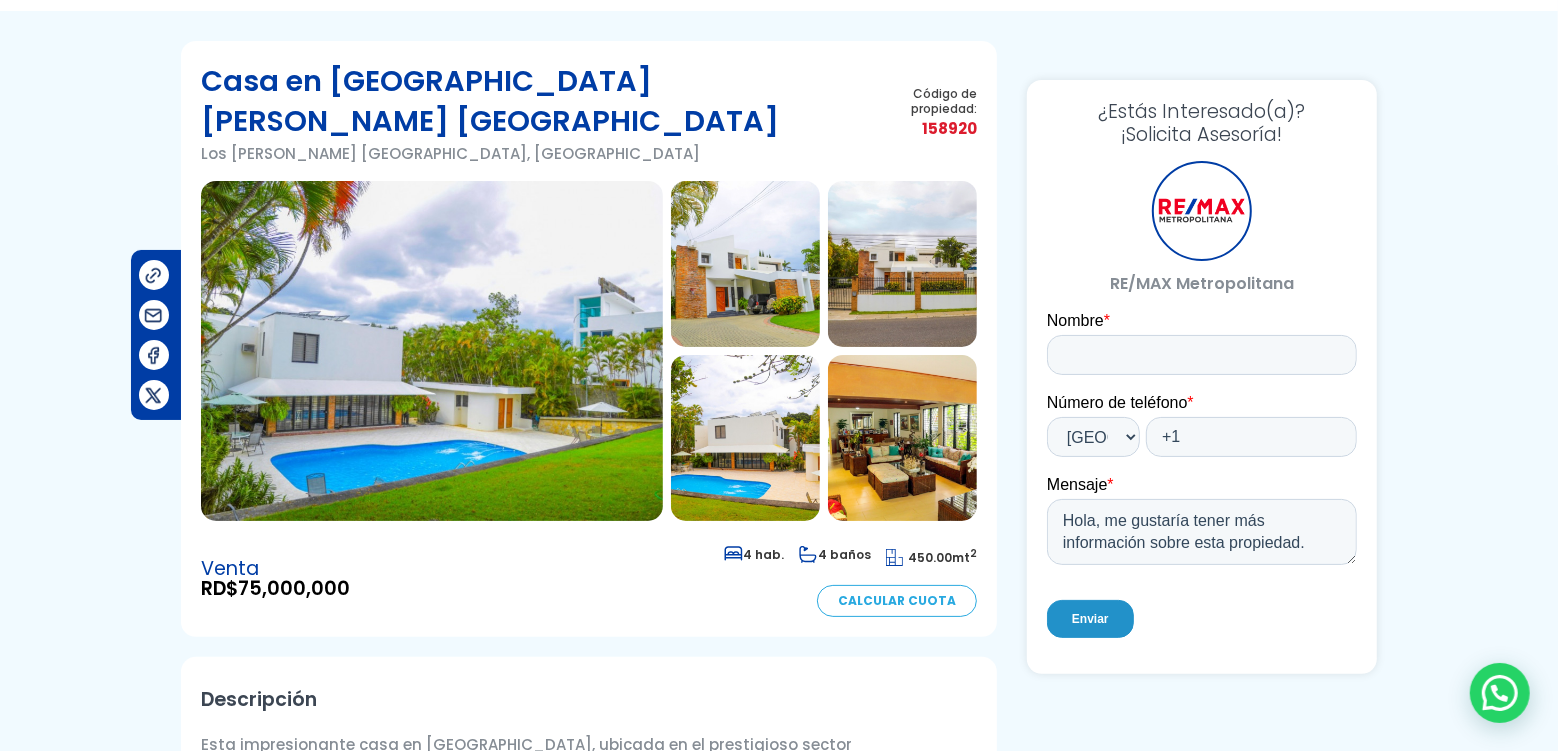 click at bounding box center (432, 351) 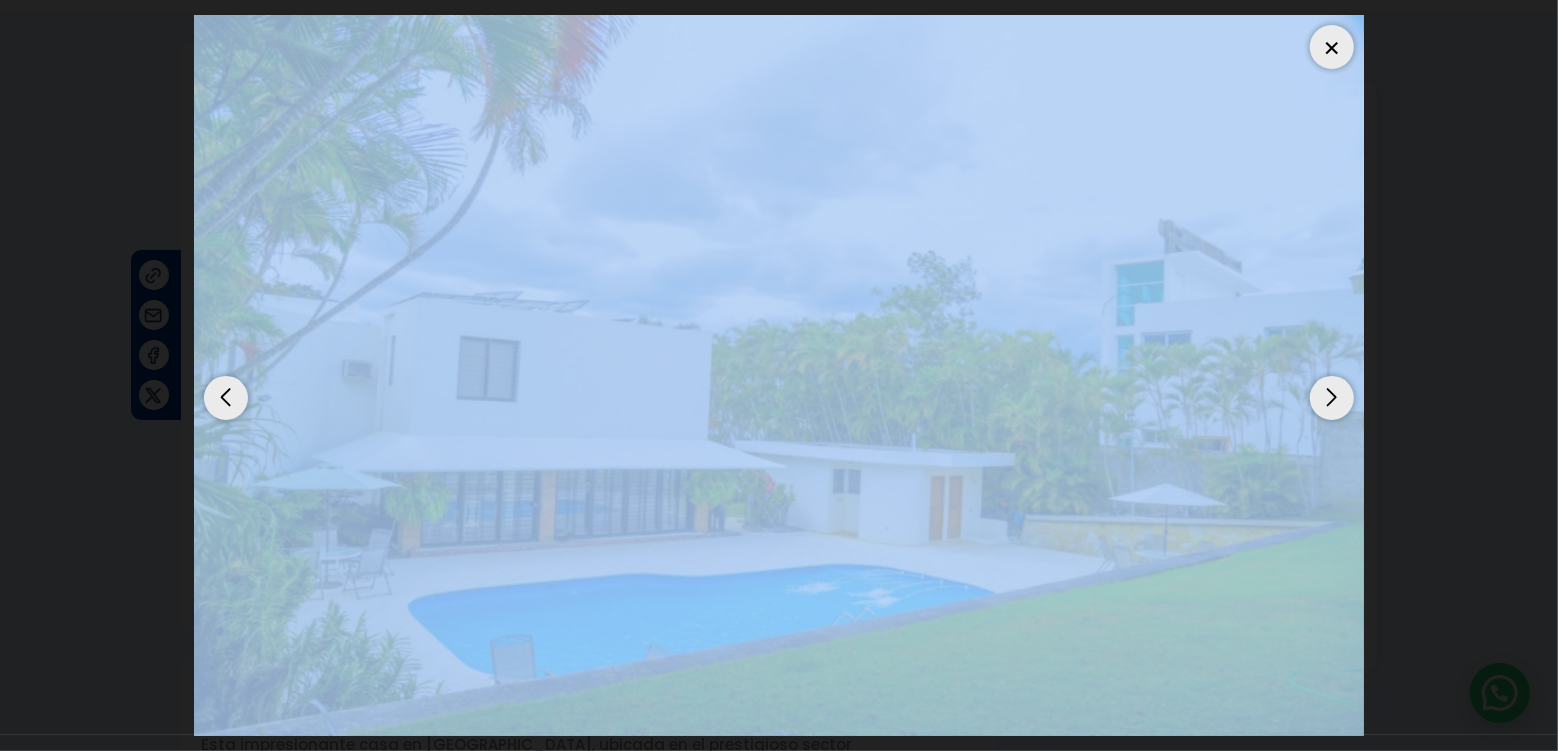 click at bounding box center [1332, 398] 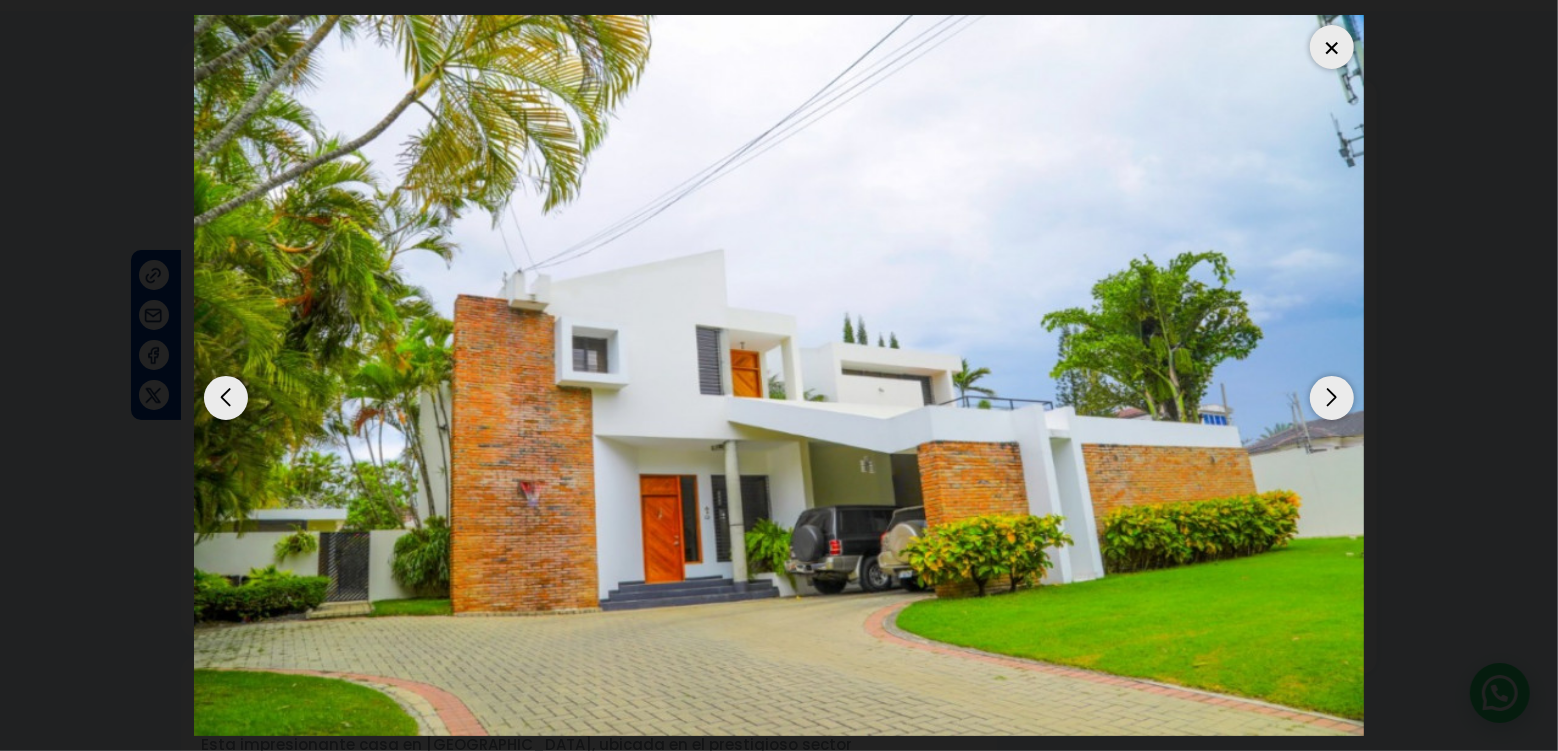 click at bounding box center (1332, 398) 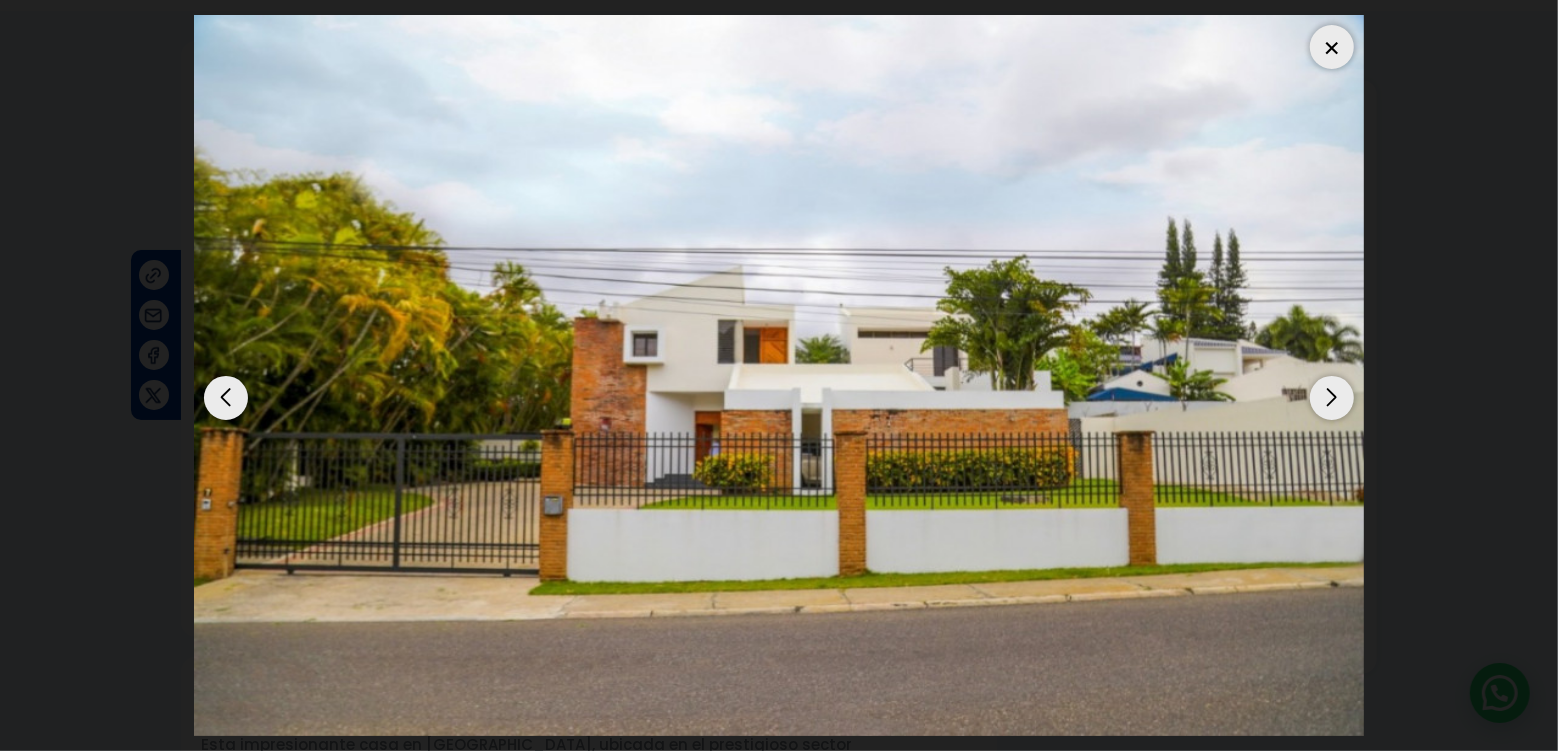 click at bounding box center (1332, 398) 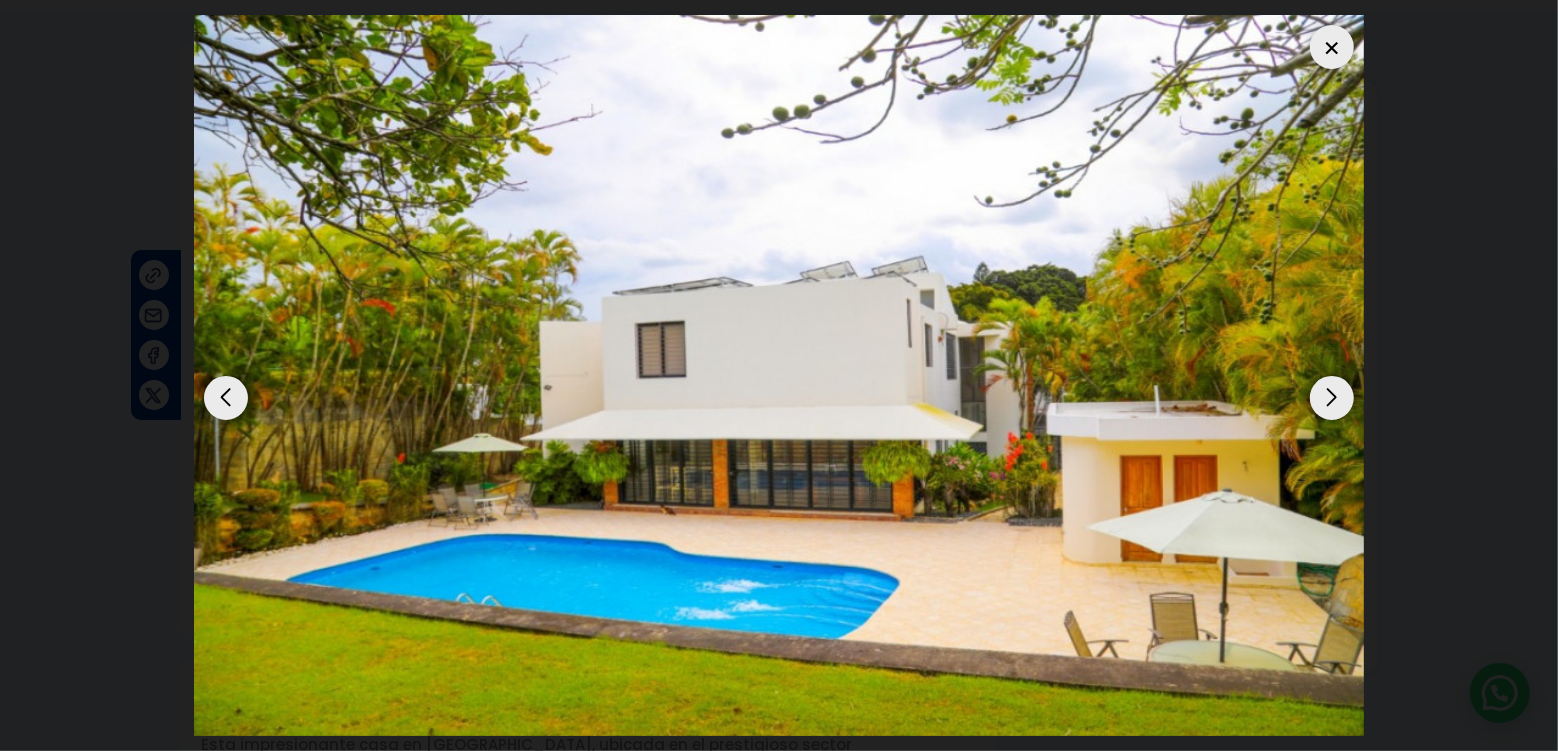 click at bounding box center (1332, 398) 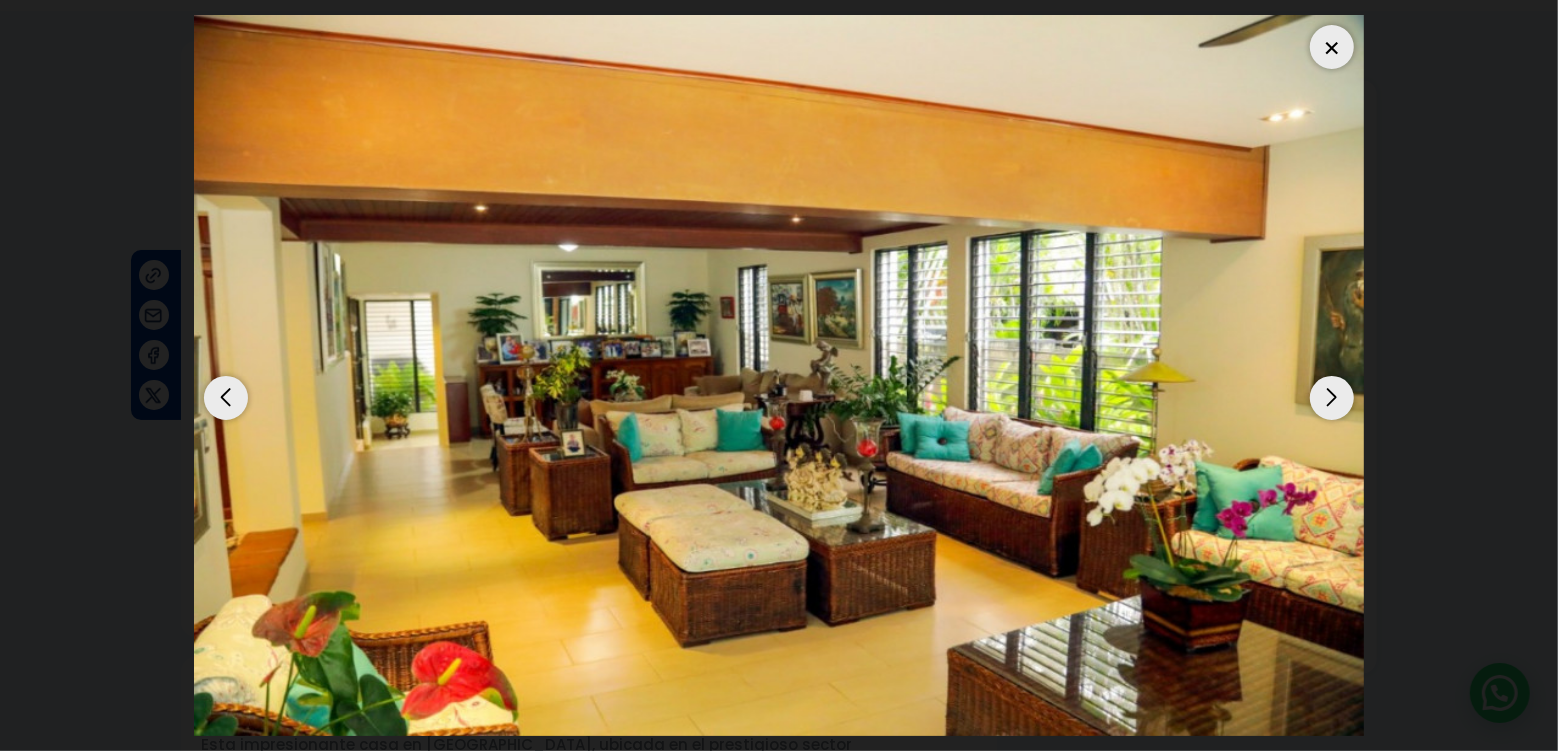 click at bounding box center (1332, 398) 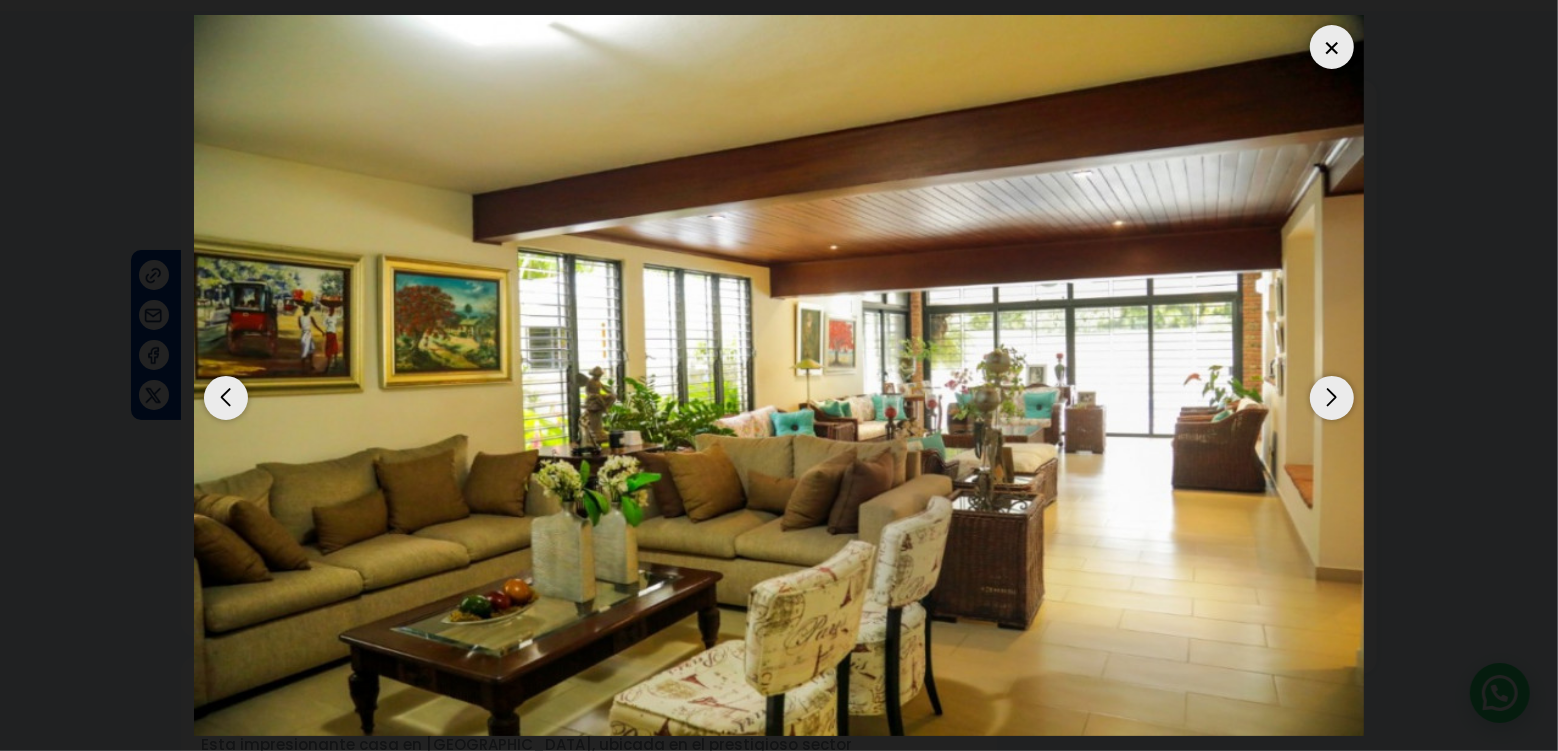 click at bounding box center (1332, 398) 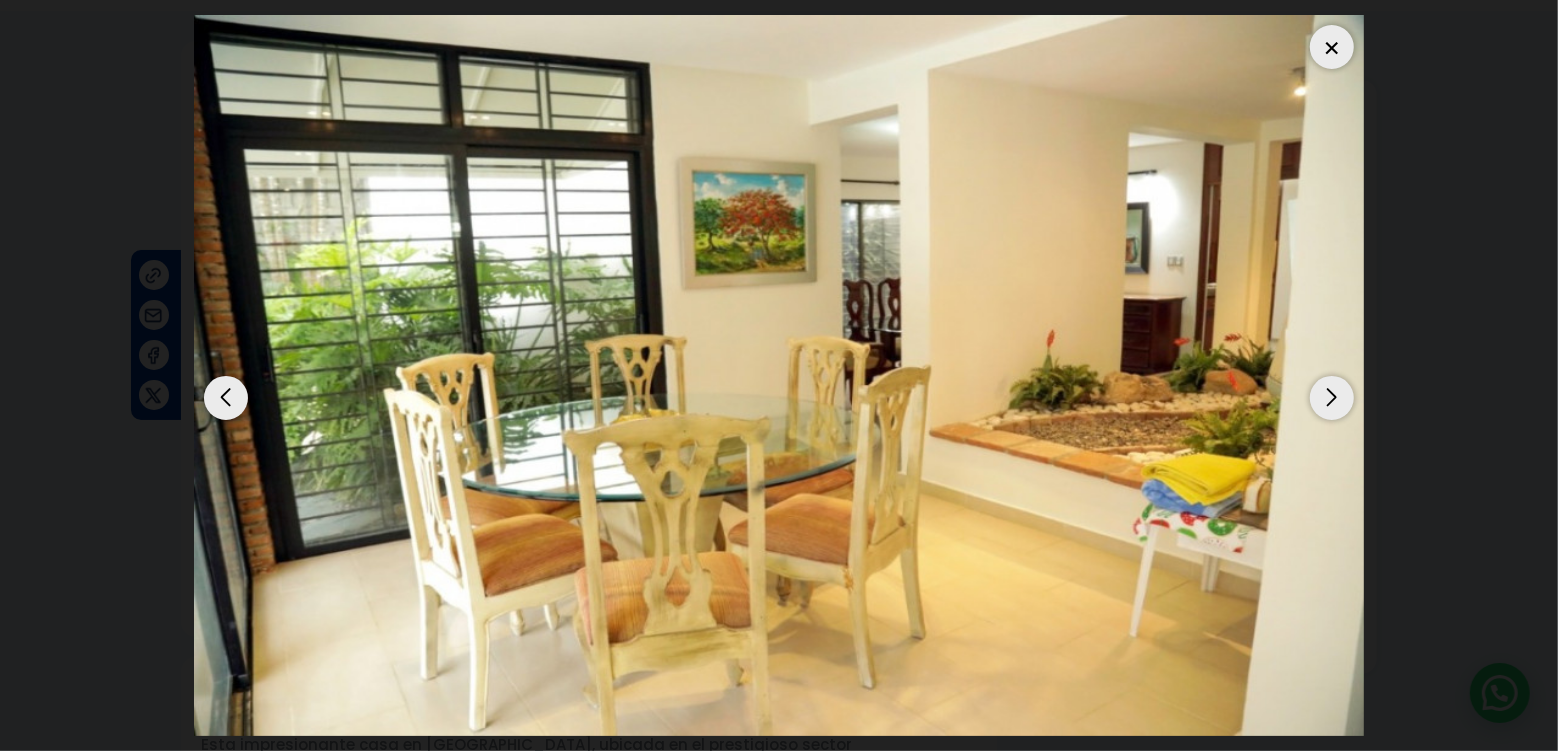 click at bounding box center [1332, 398] 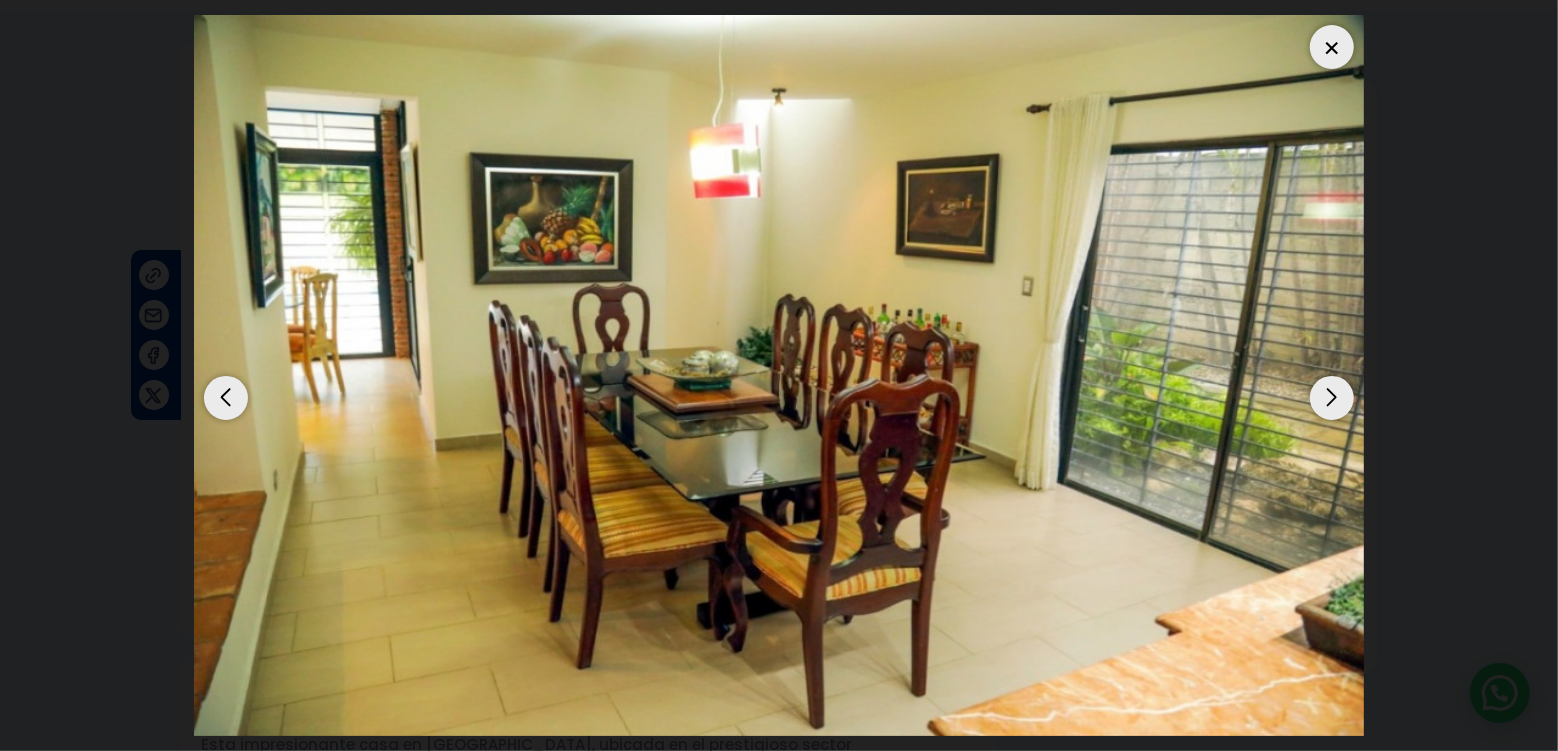 click at bounding box center (1332, 398) 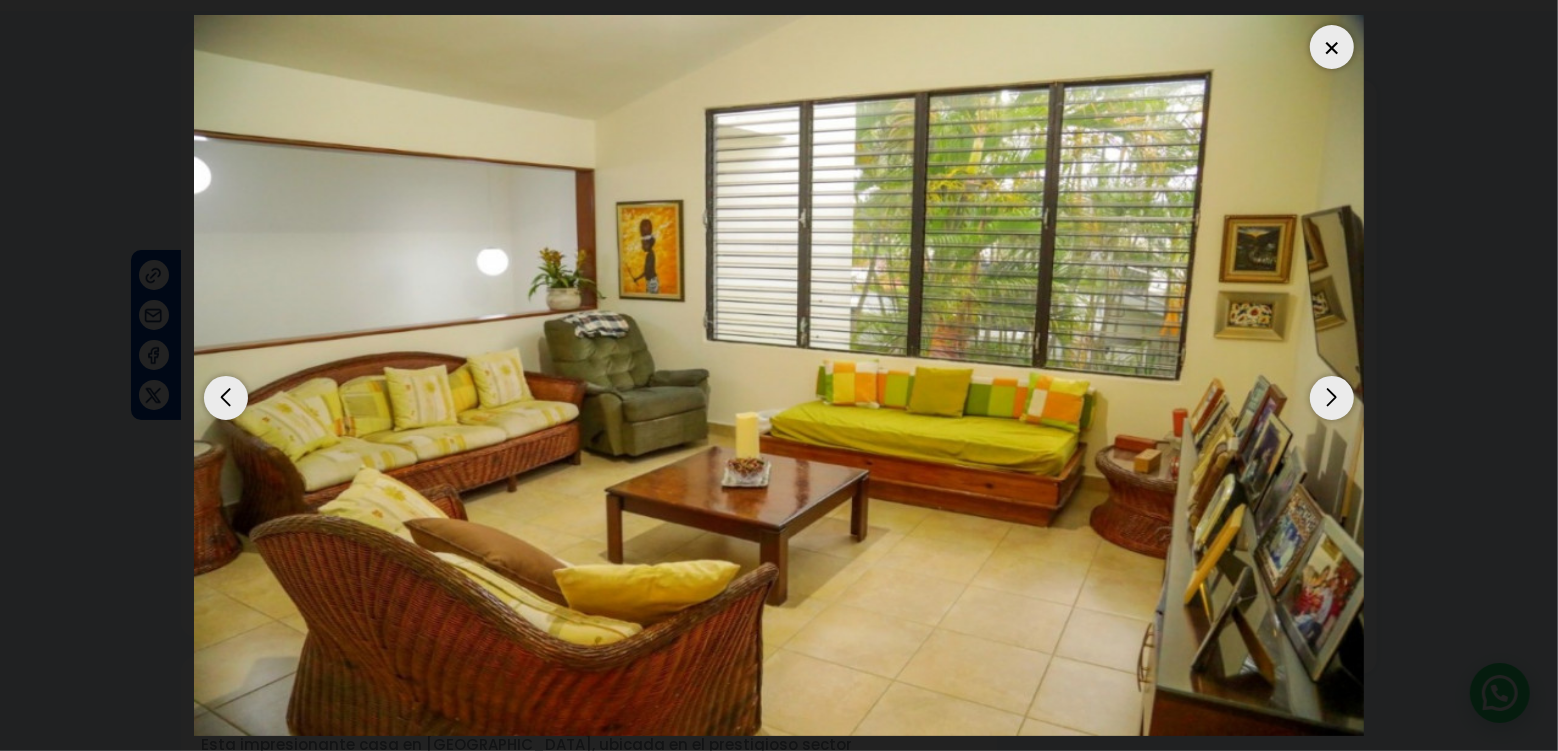 click at bounding box center [1332, 398] 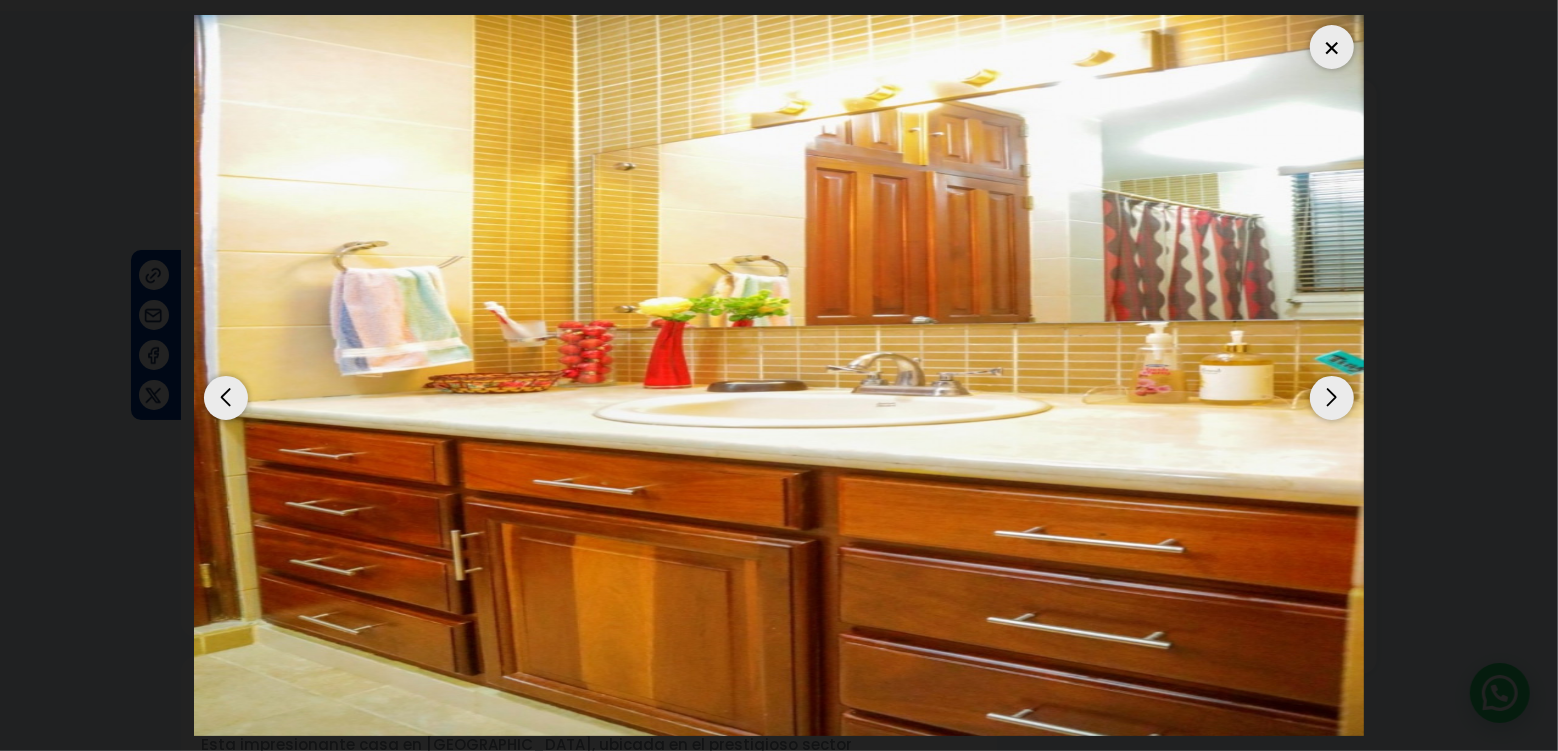 click at bounding box center [1332, 398] 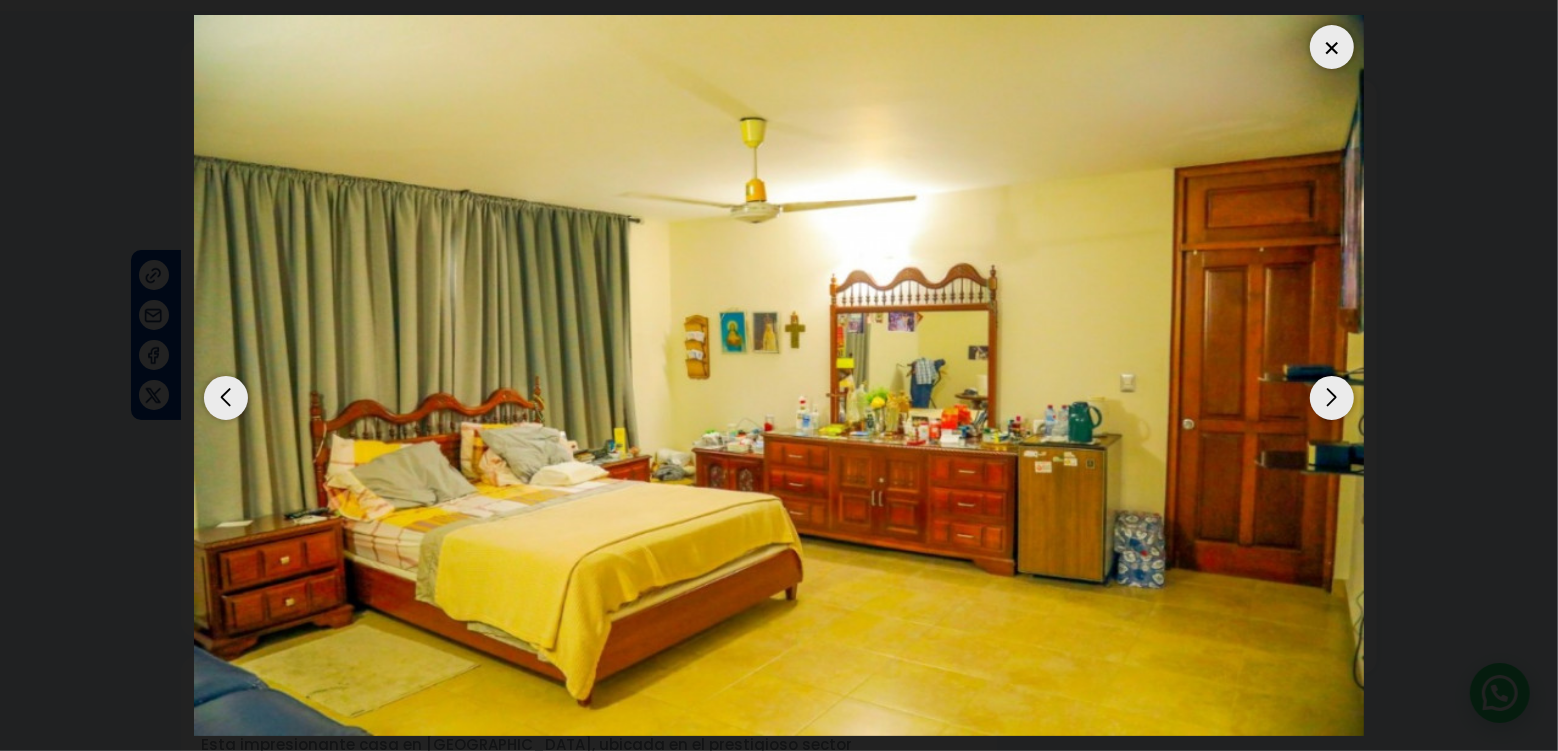 click at bounding box center [1332, 398] 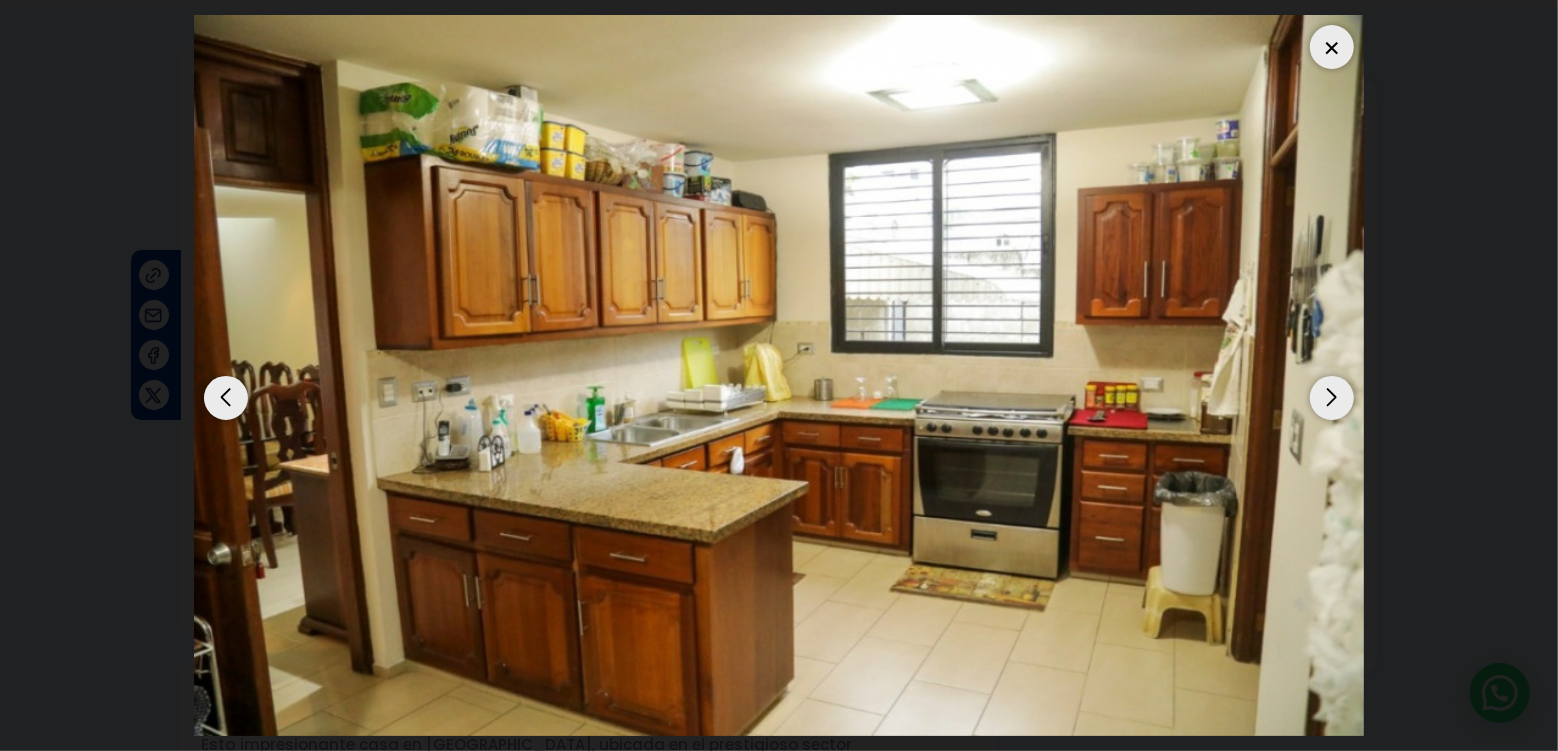 click at bounding box center [1332, 398] 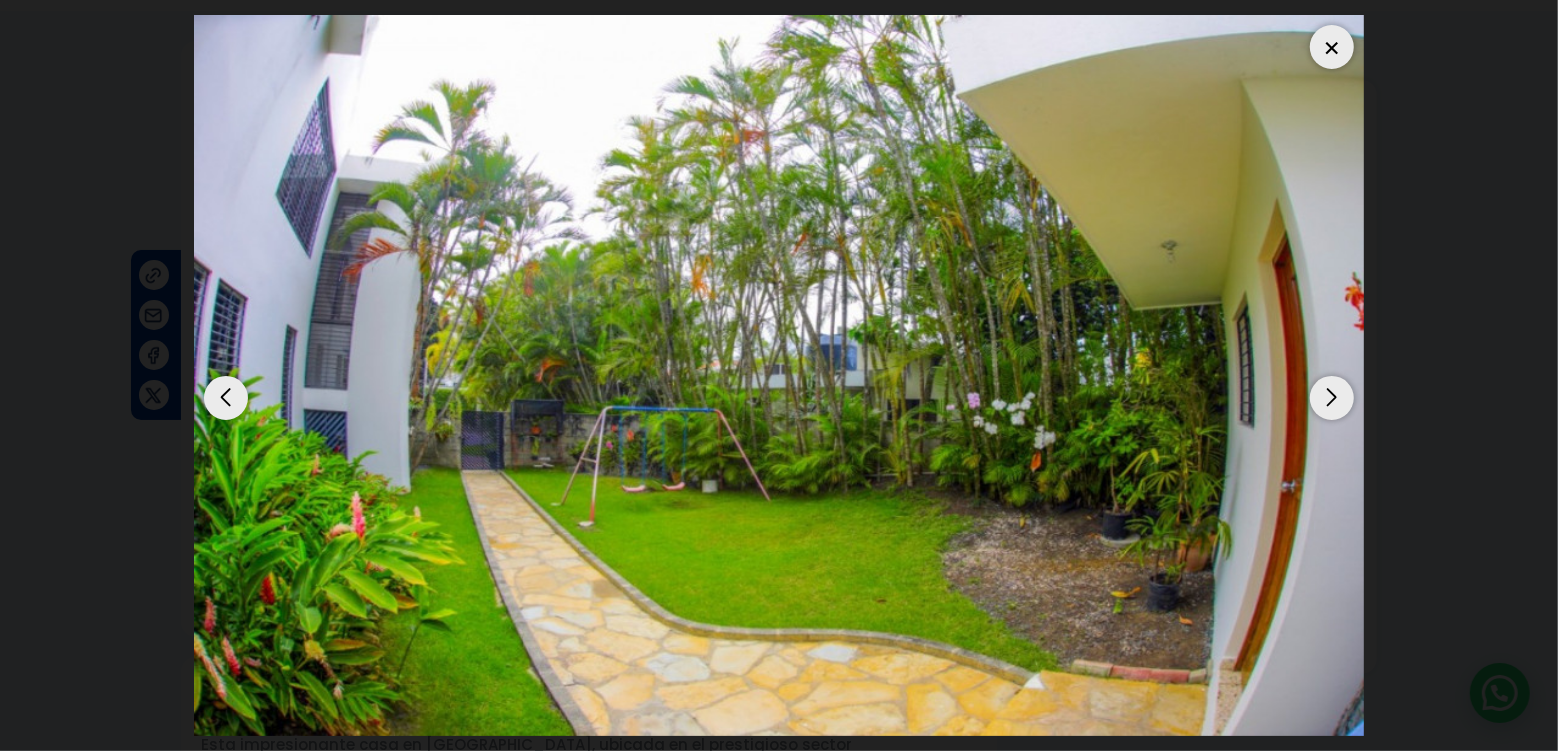 click at bounding box center [1332, 398] 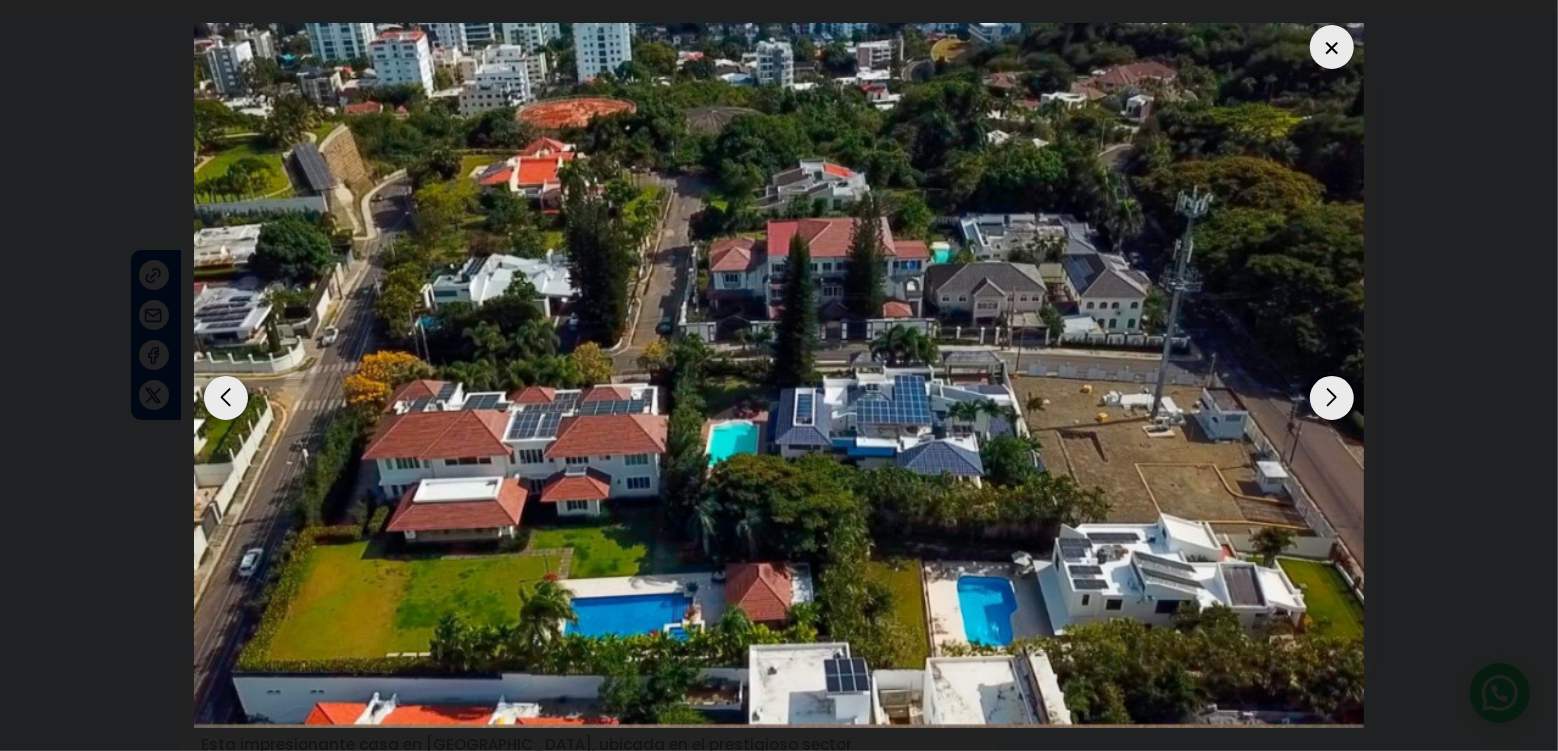 click at bounding box center (1332, 398) 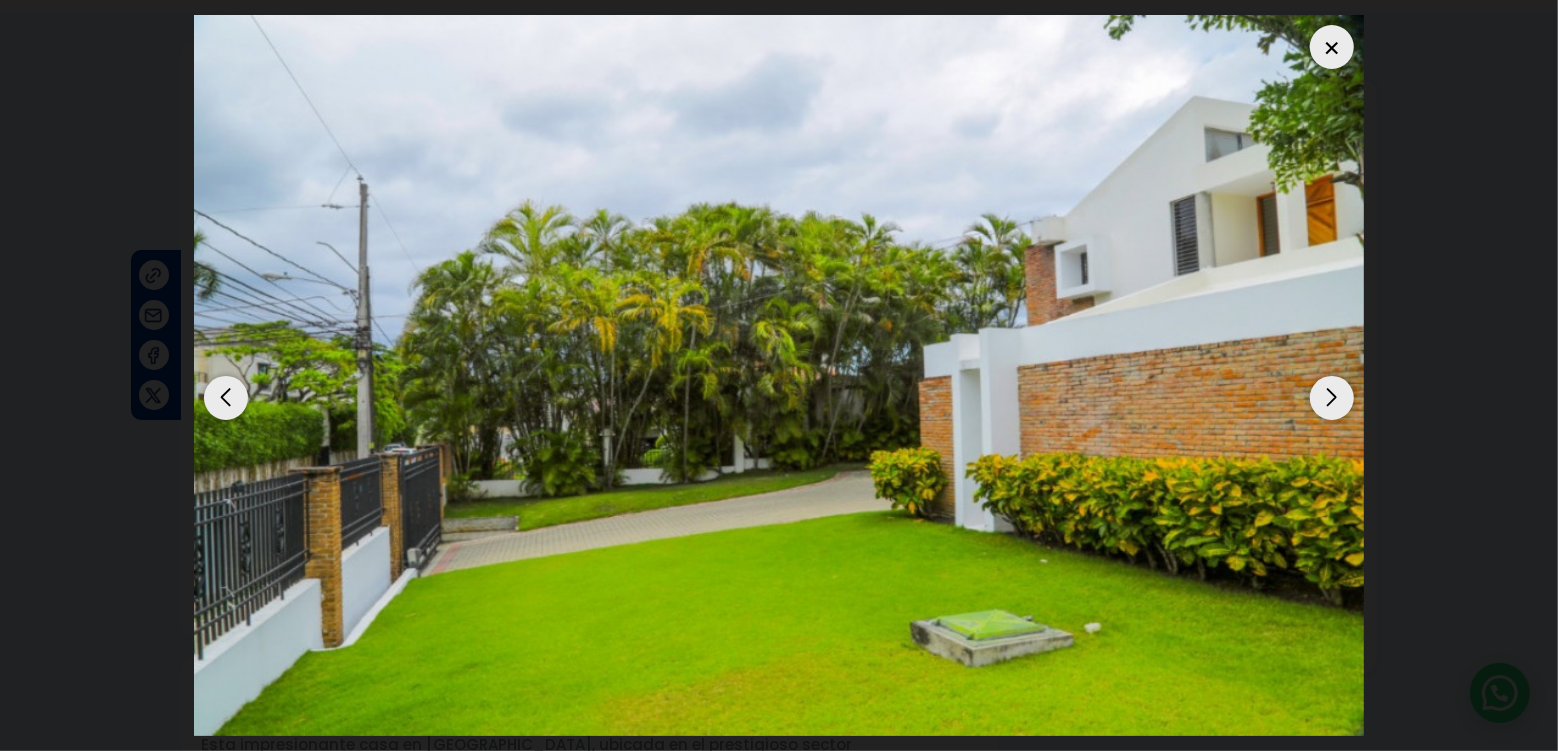 click at bounding box center (1332, 398) 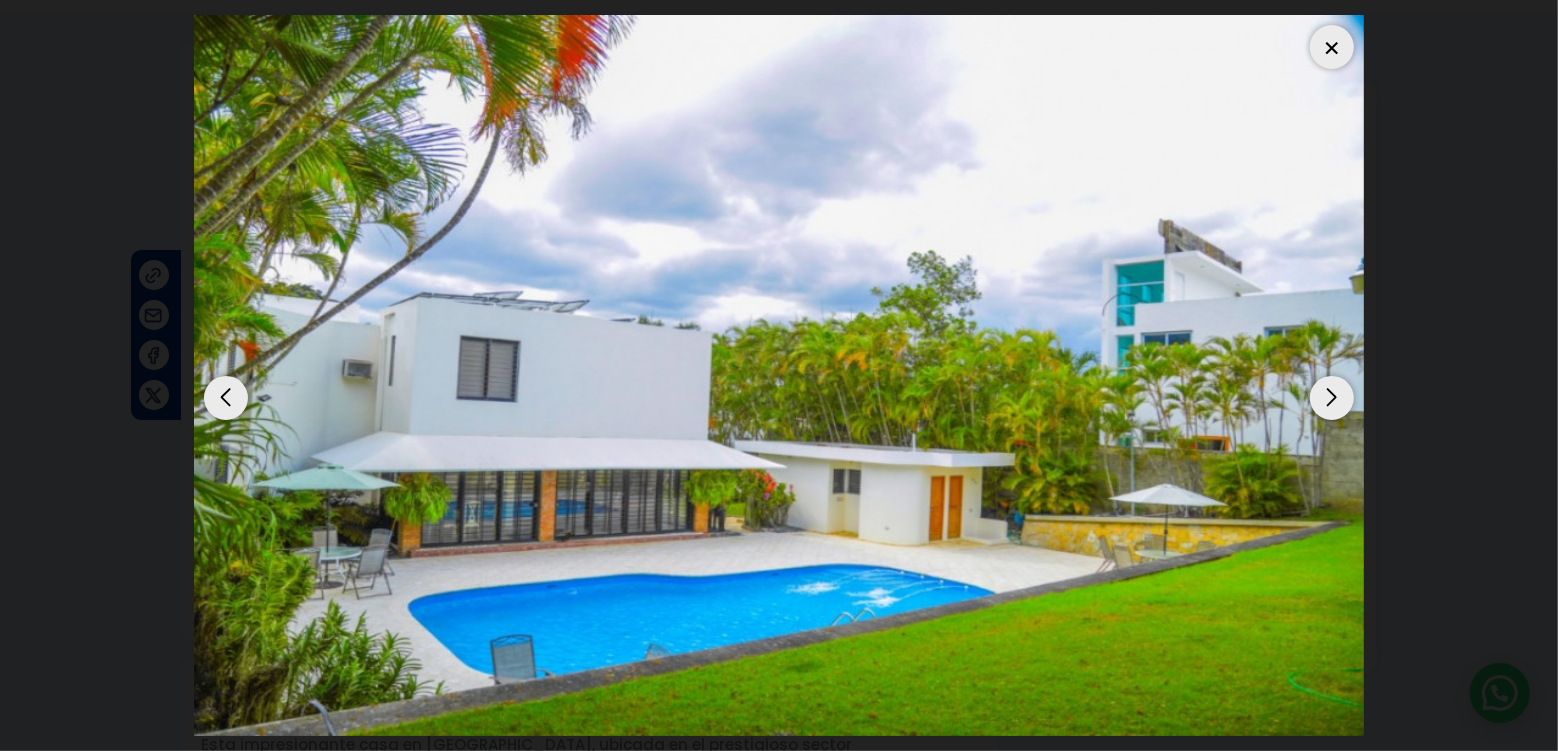click at bounding box center [1332, 398] 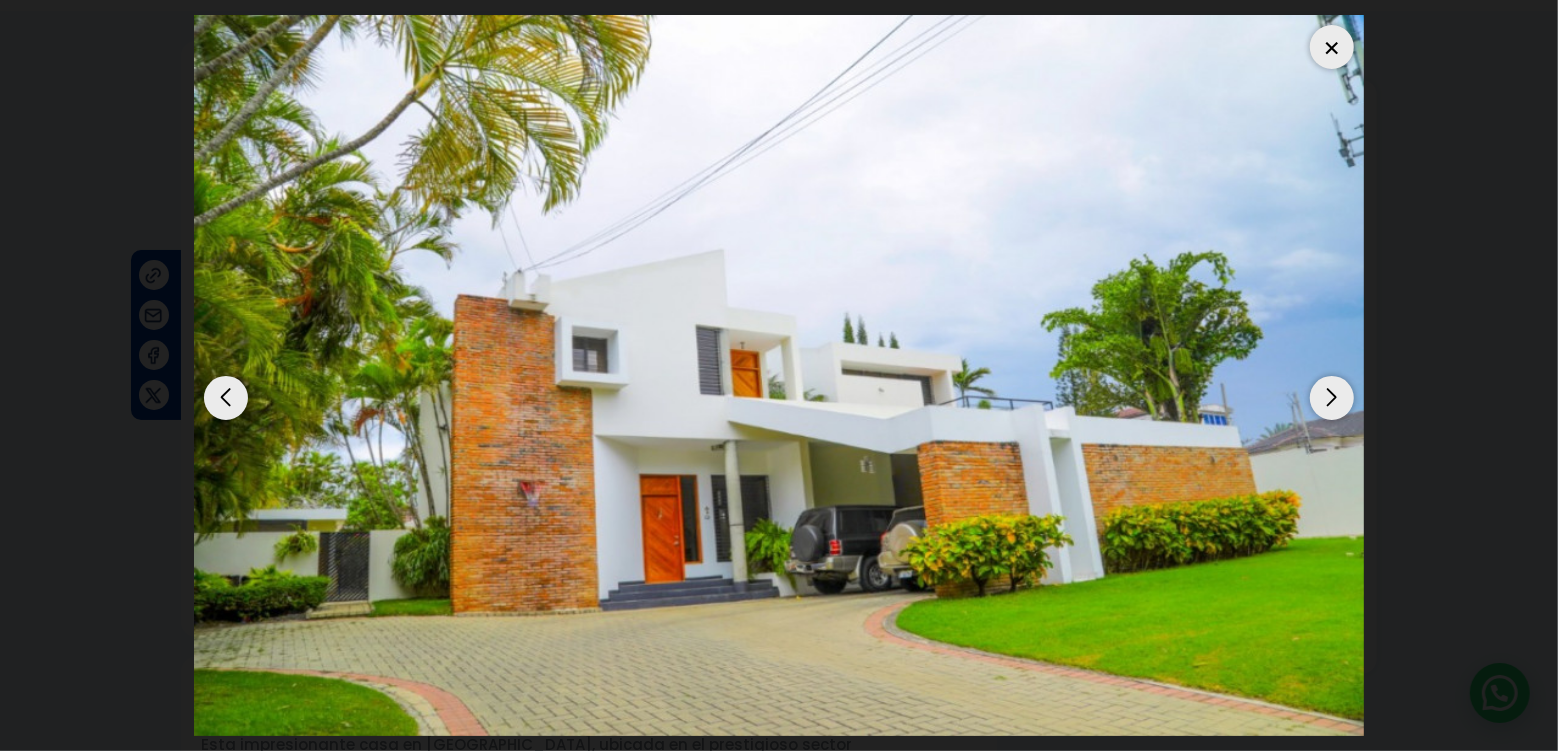 click at bounding box center (1332, 398) 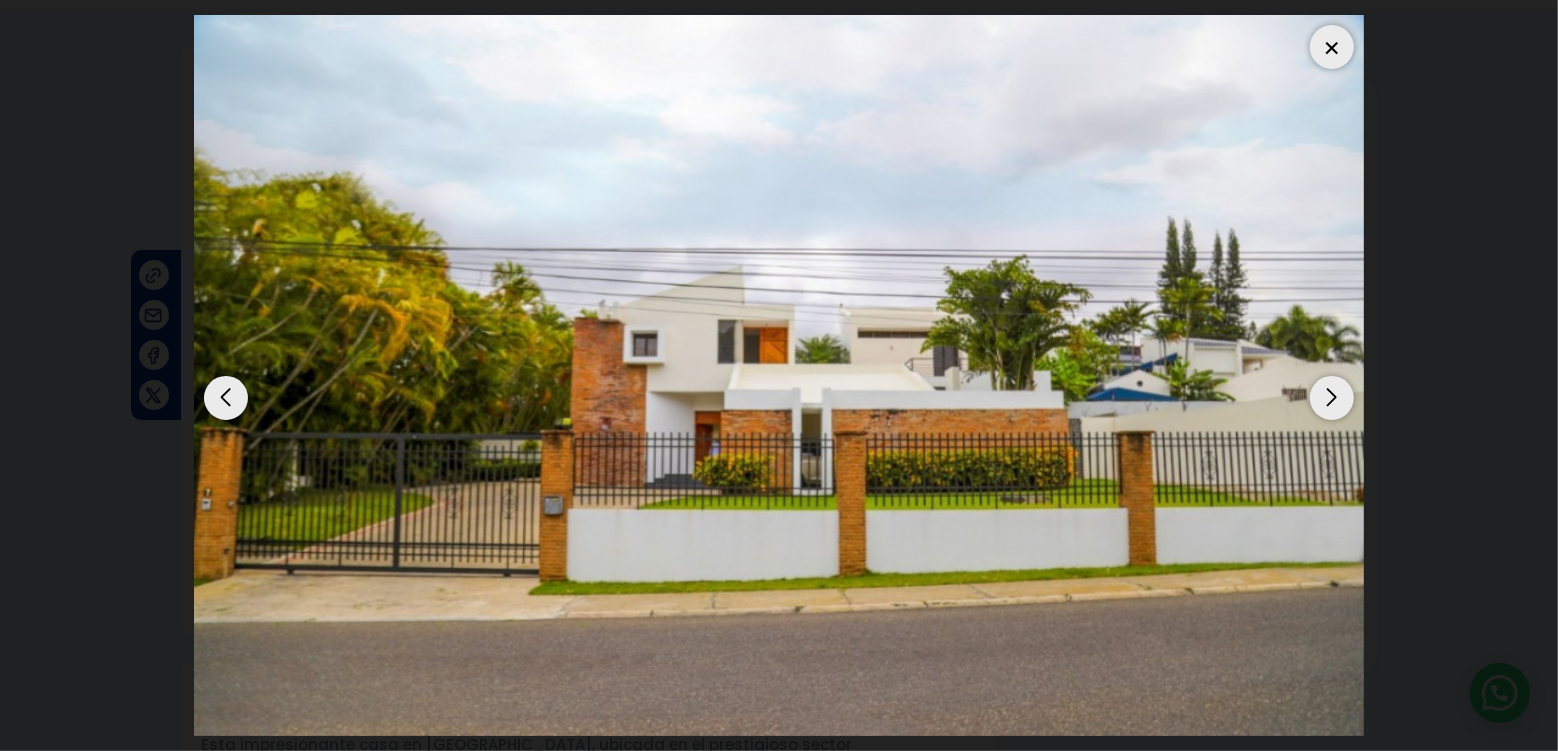 click at bounding box center (1332, 47) 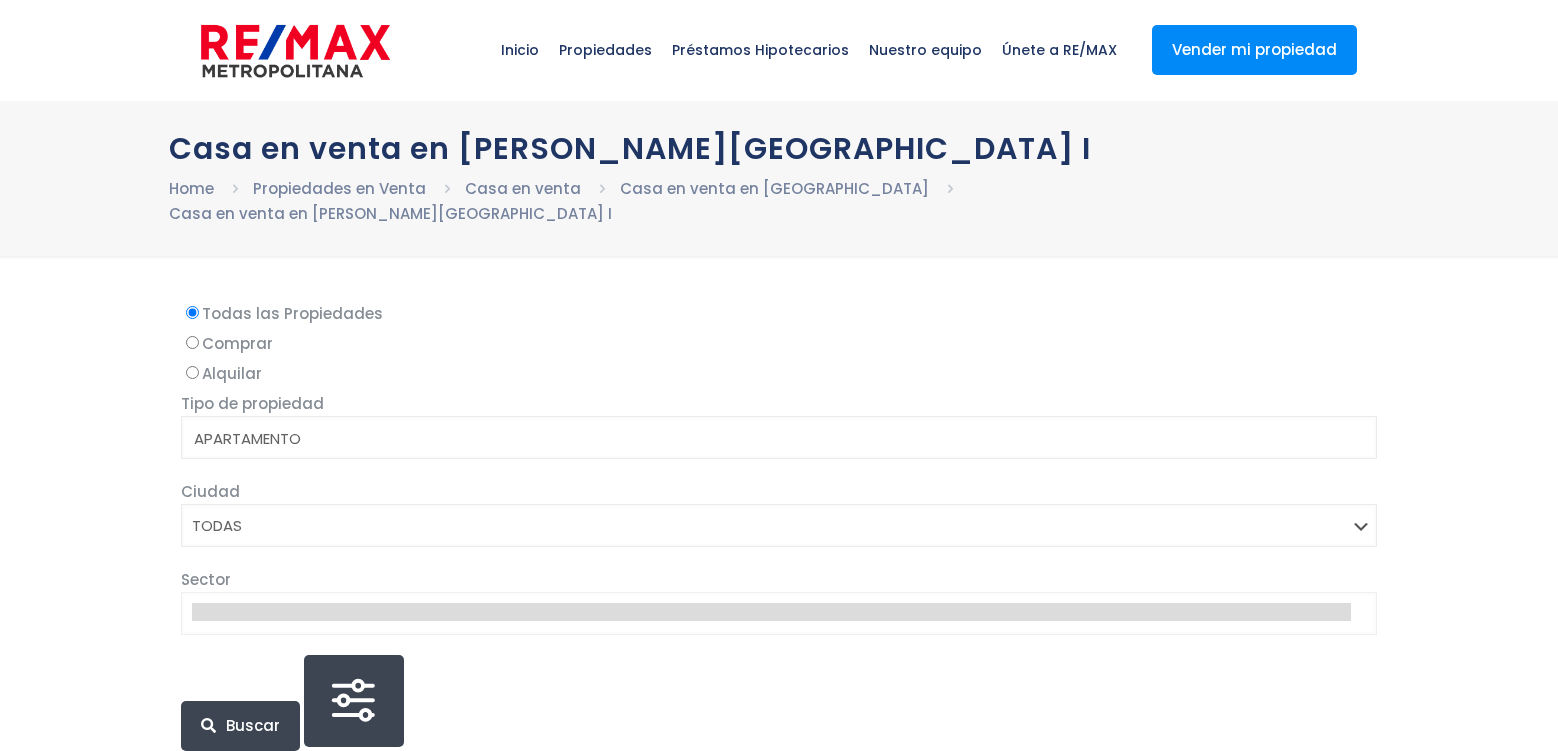 select 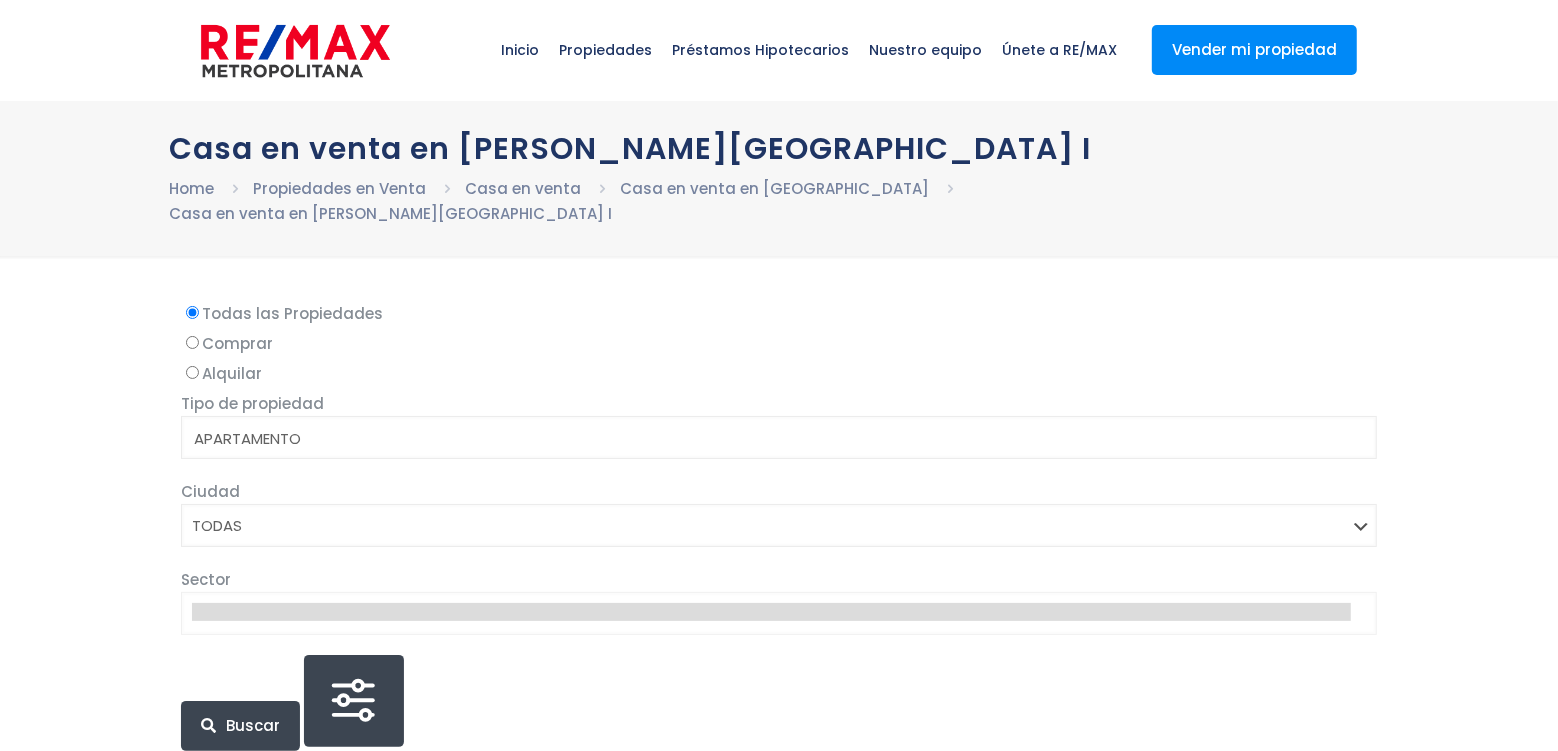 scroll, scrollTop: 0, scrollLeft: 0, axis: both 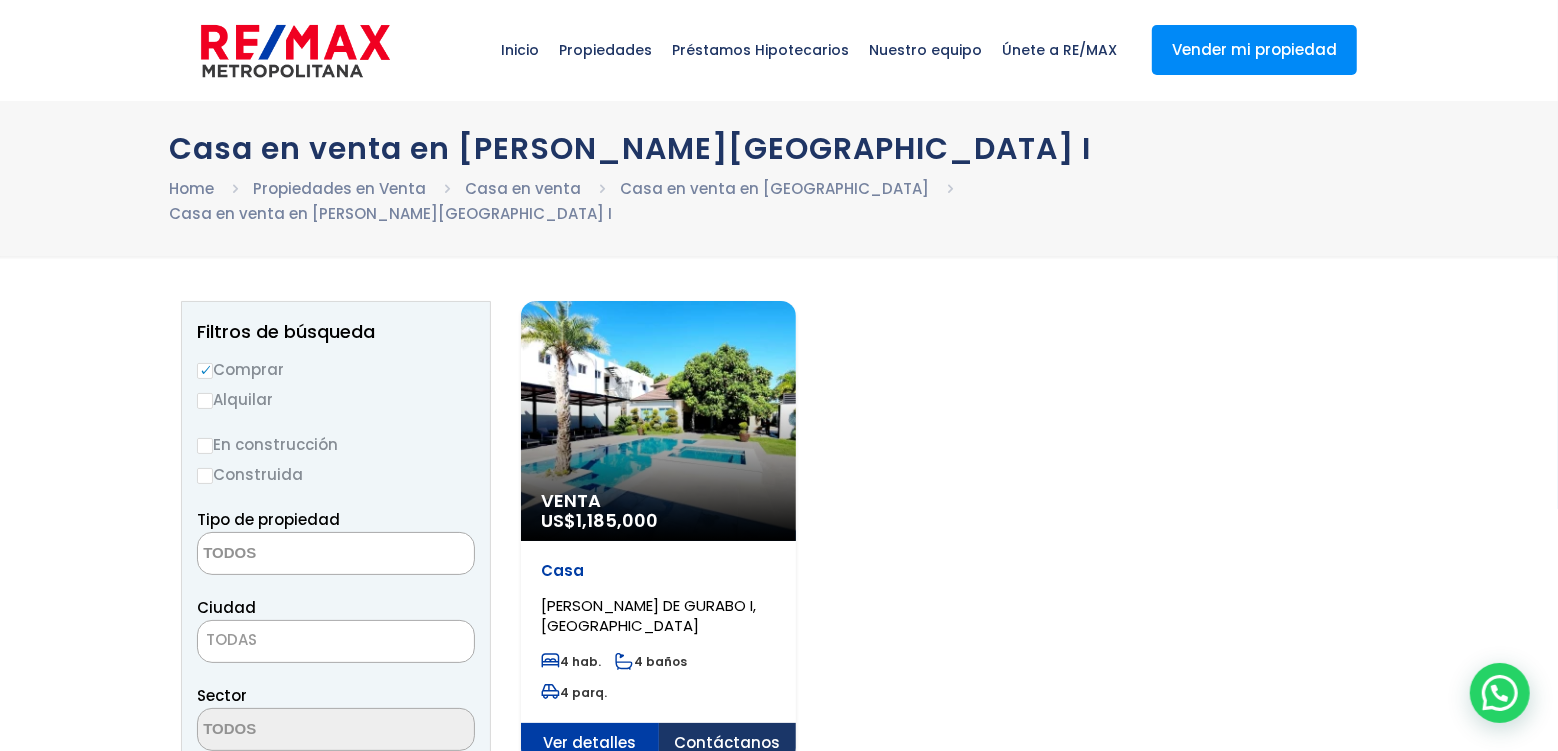 click on "Venta
US$  1,185,000" at bounding box center (658, 421) 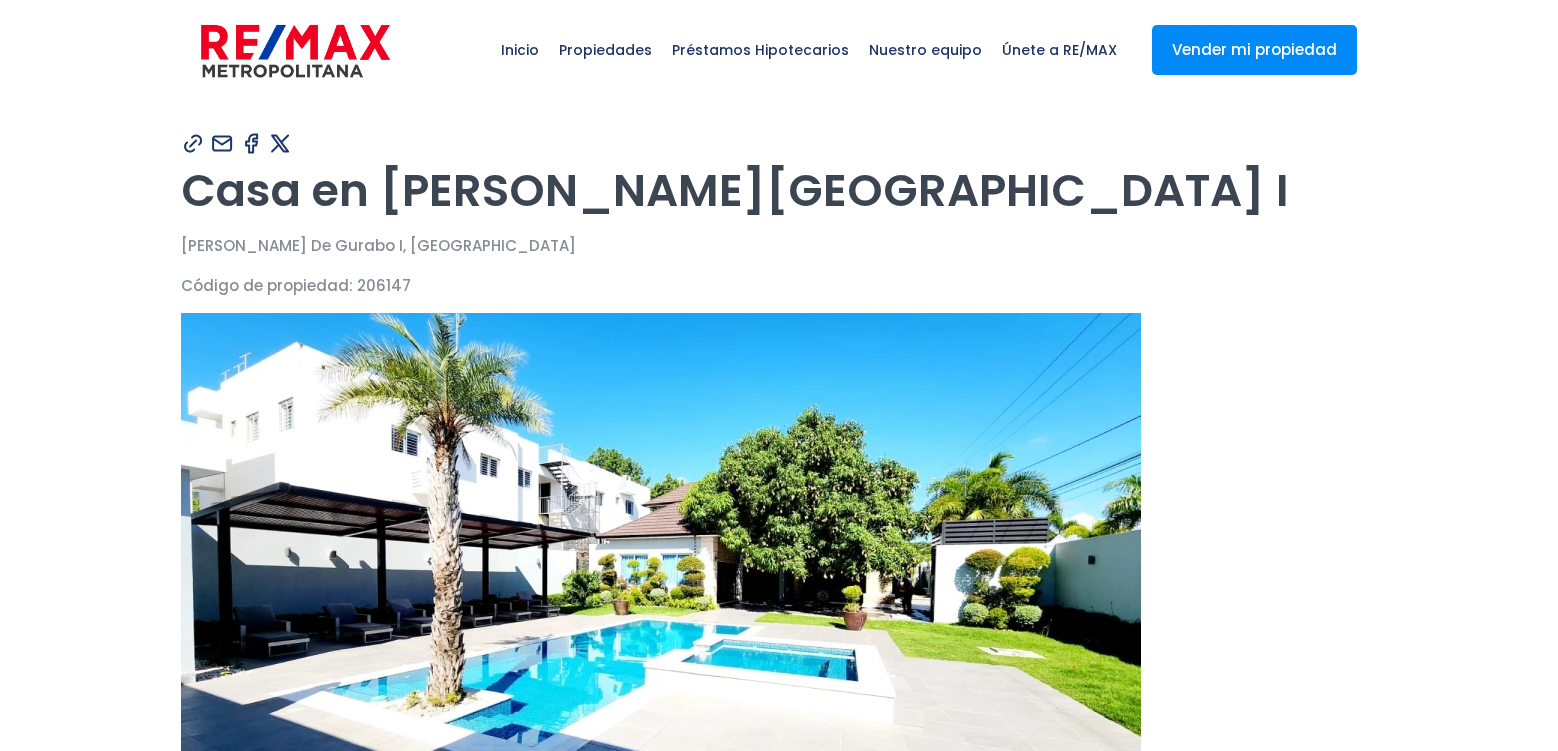 scroll, scrollTop: 0, scrollLeft: 0, axis: both 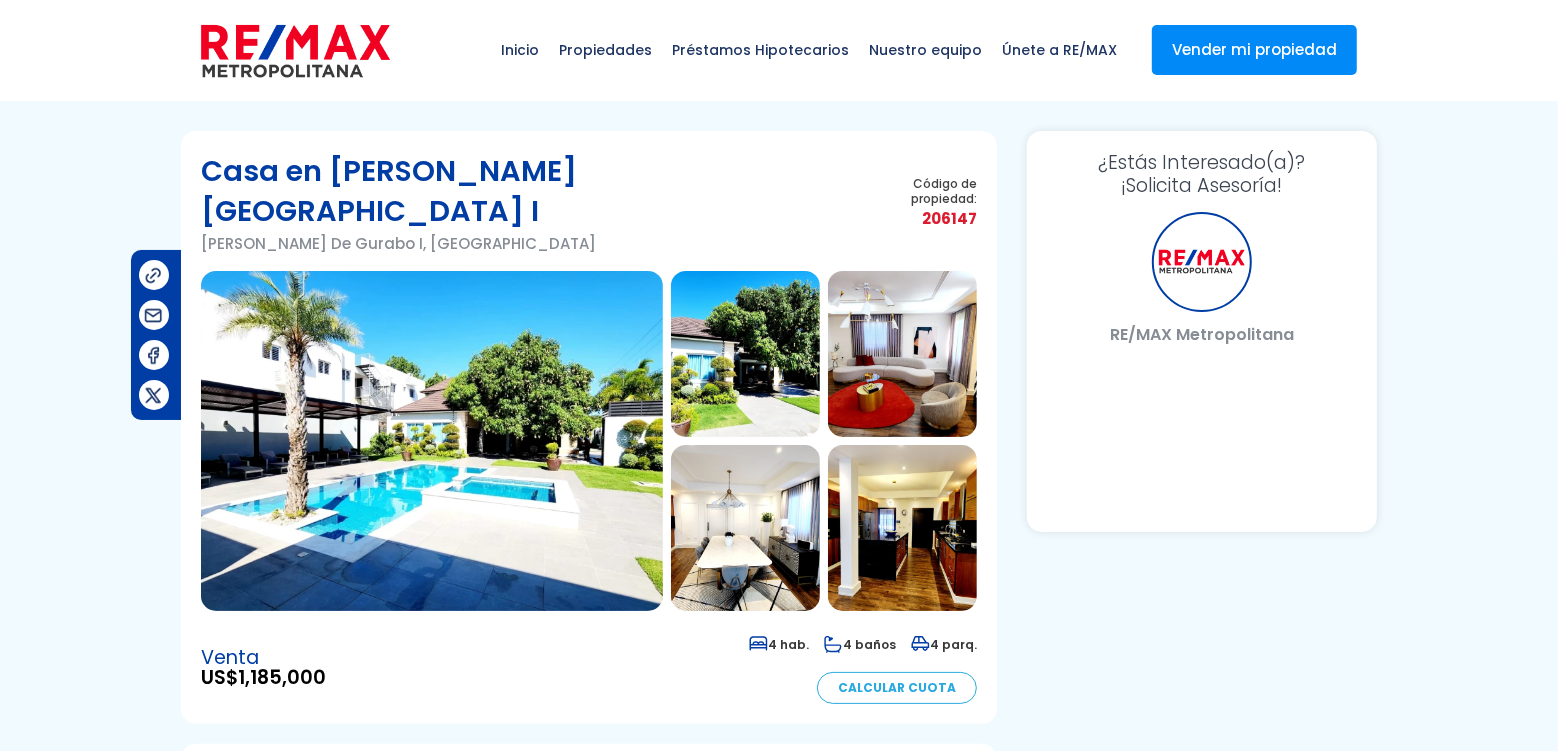 select on "DO" 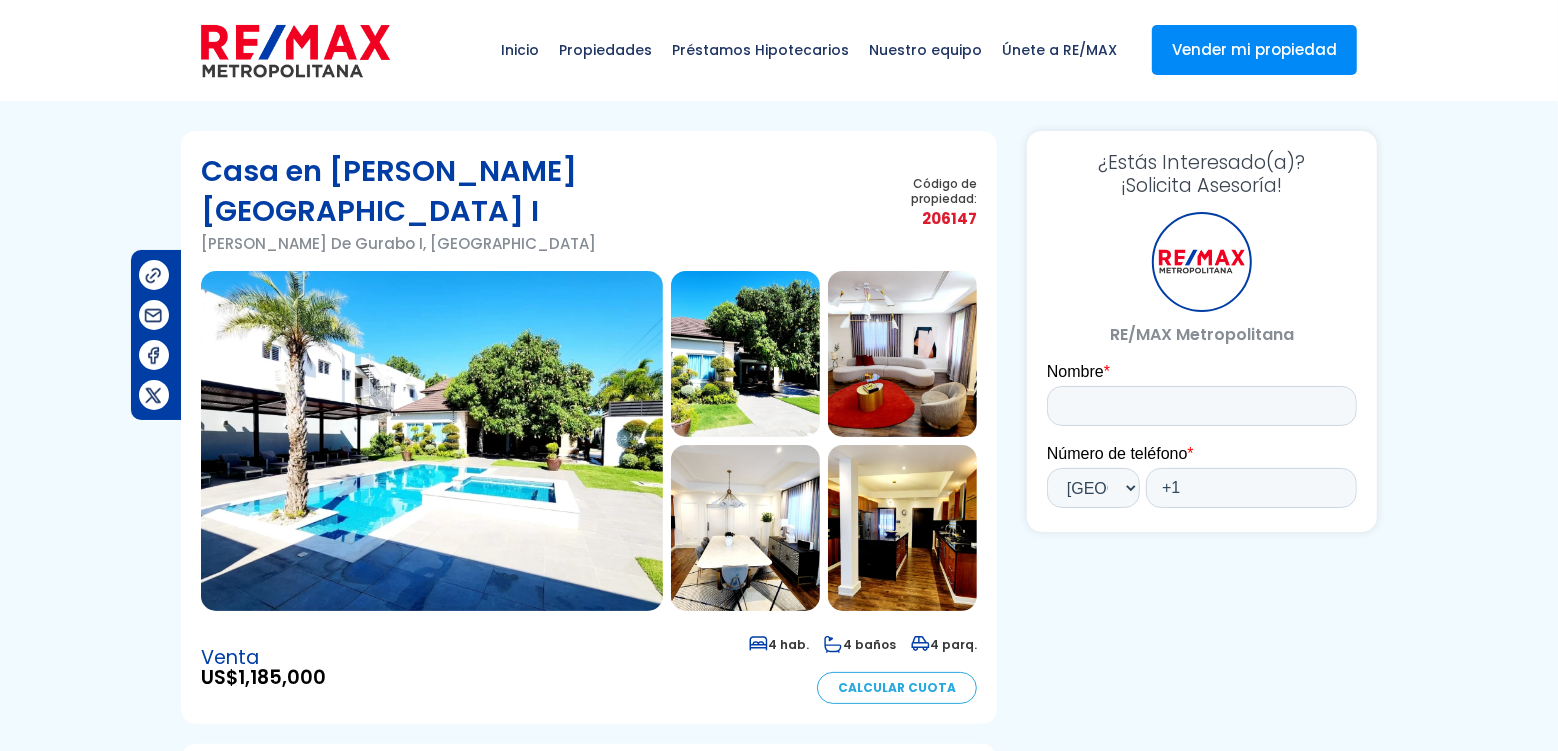 scroll, scrollTop: 0, scrollLeft: 0, axis: both 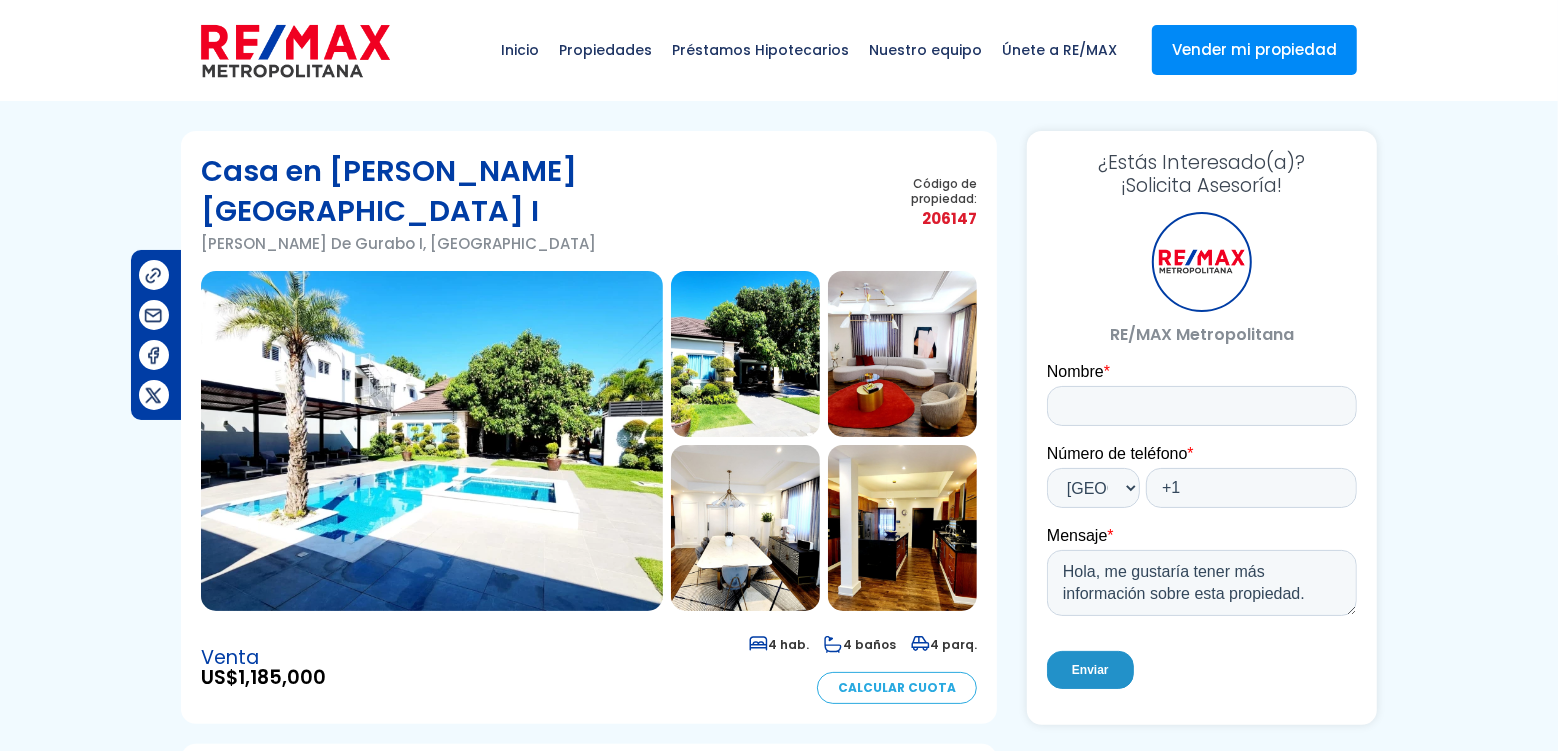 click at bounding box center [745, 354] 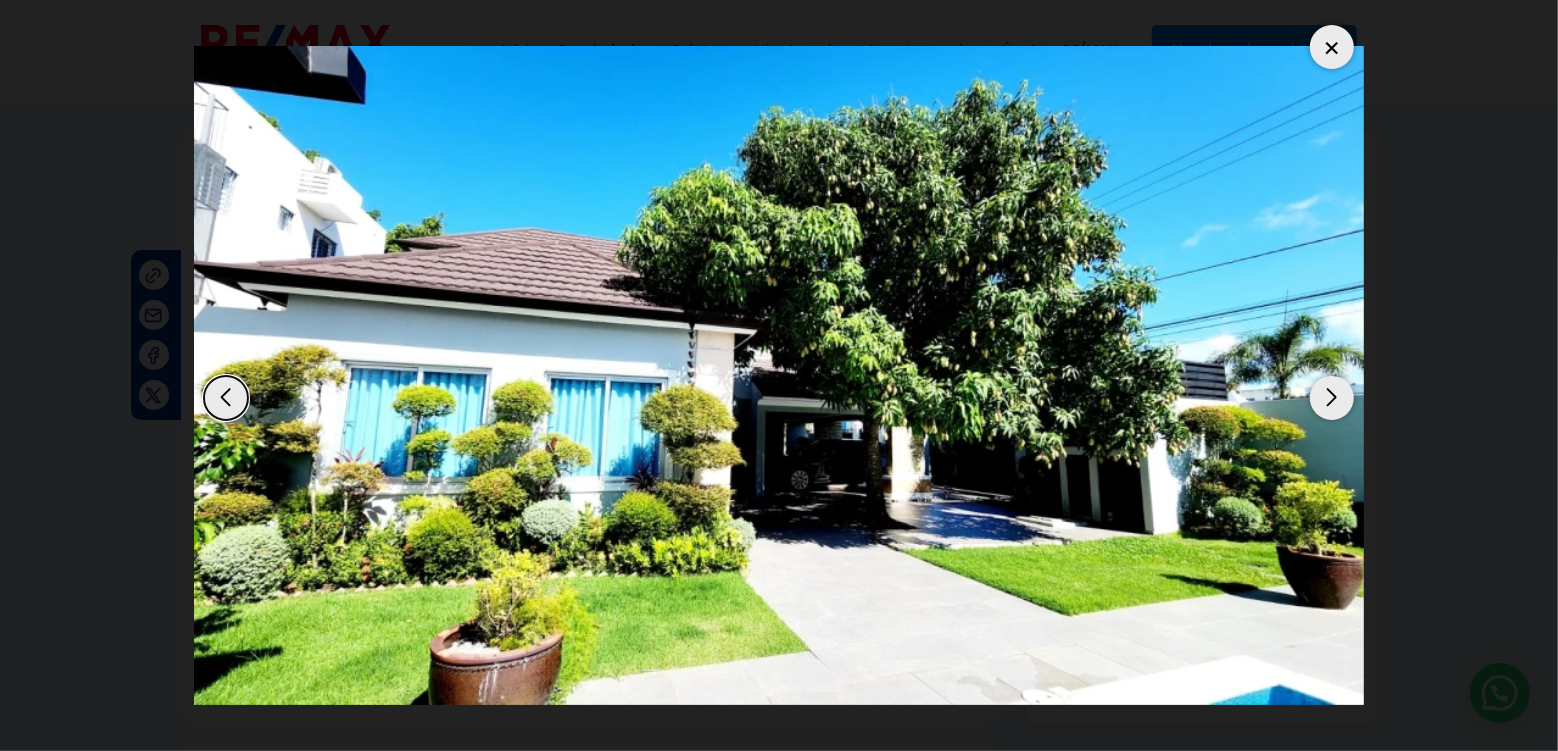 click at bounding box center [1332, 398] 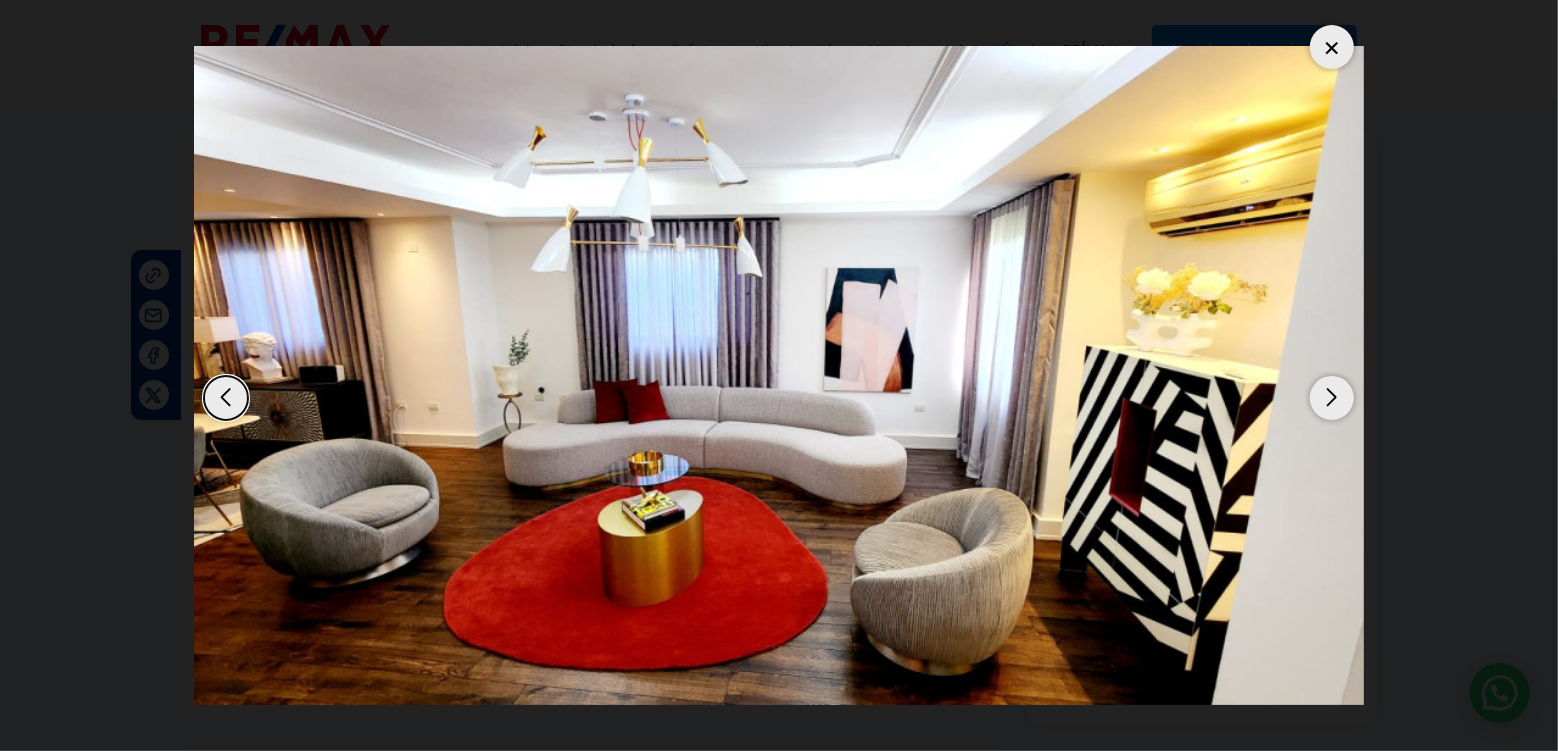 click at bounding box center [1332, 398] 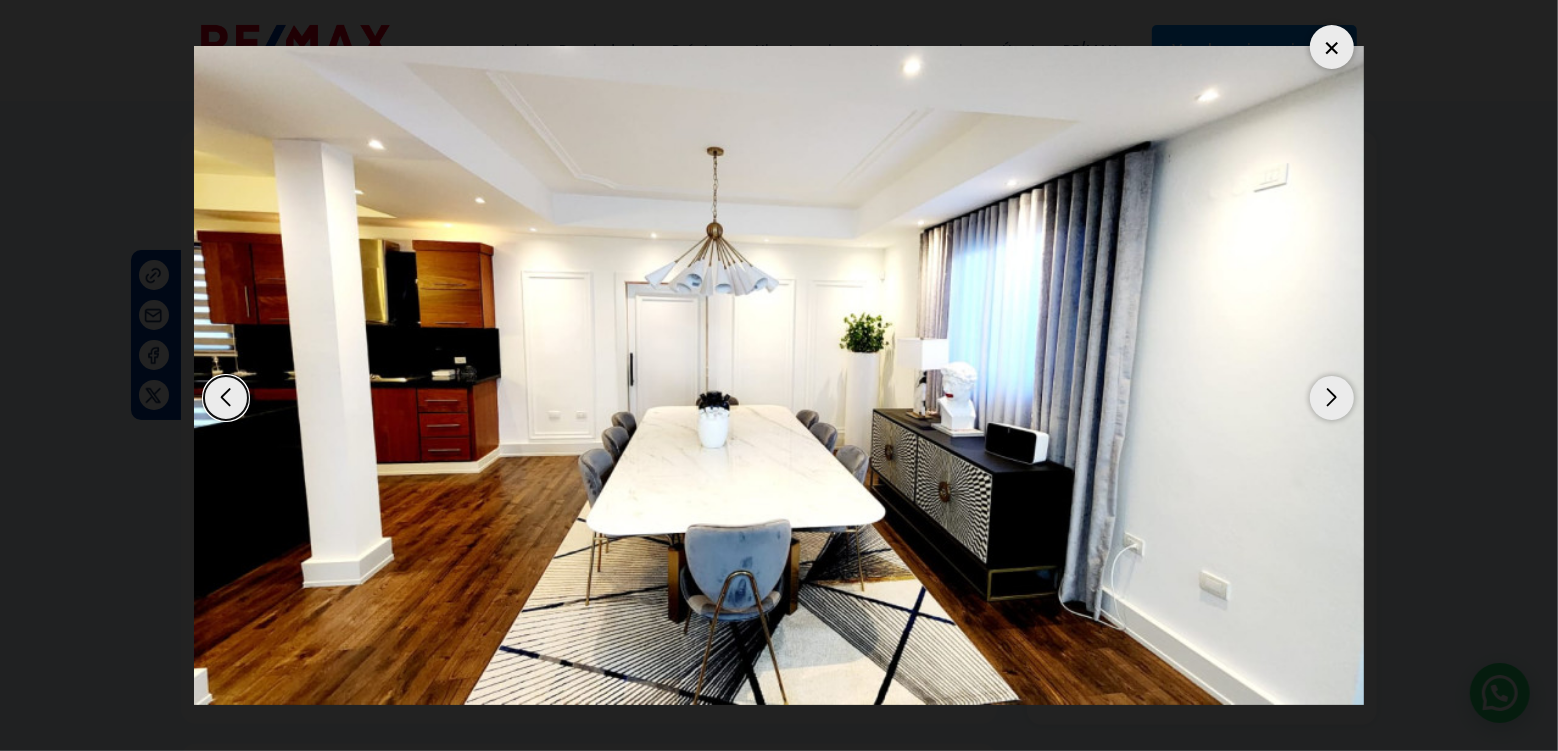 click at bounding box center (1332, 398) 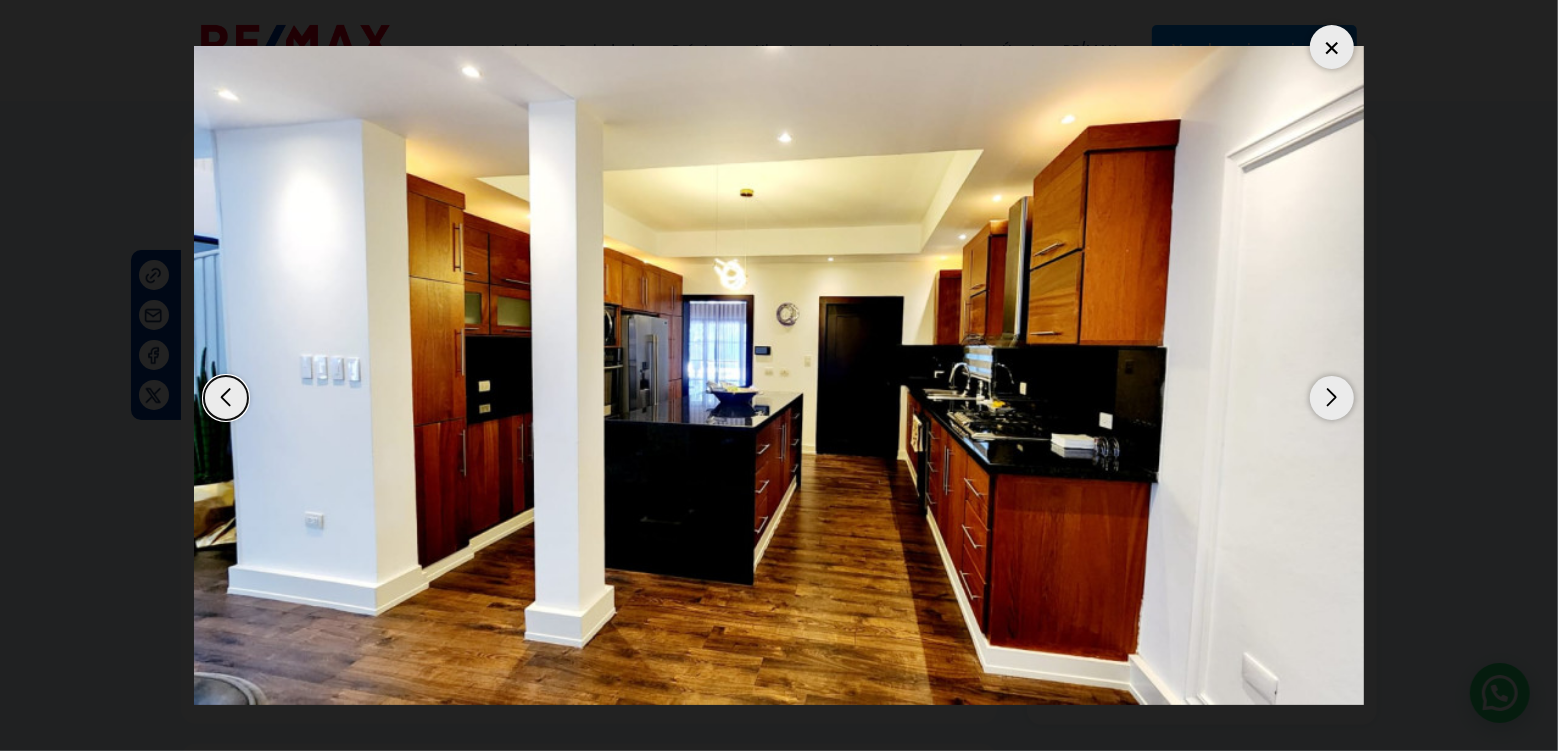 click at bounding box center [1332, 398] 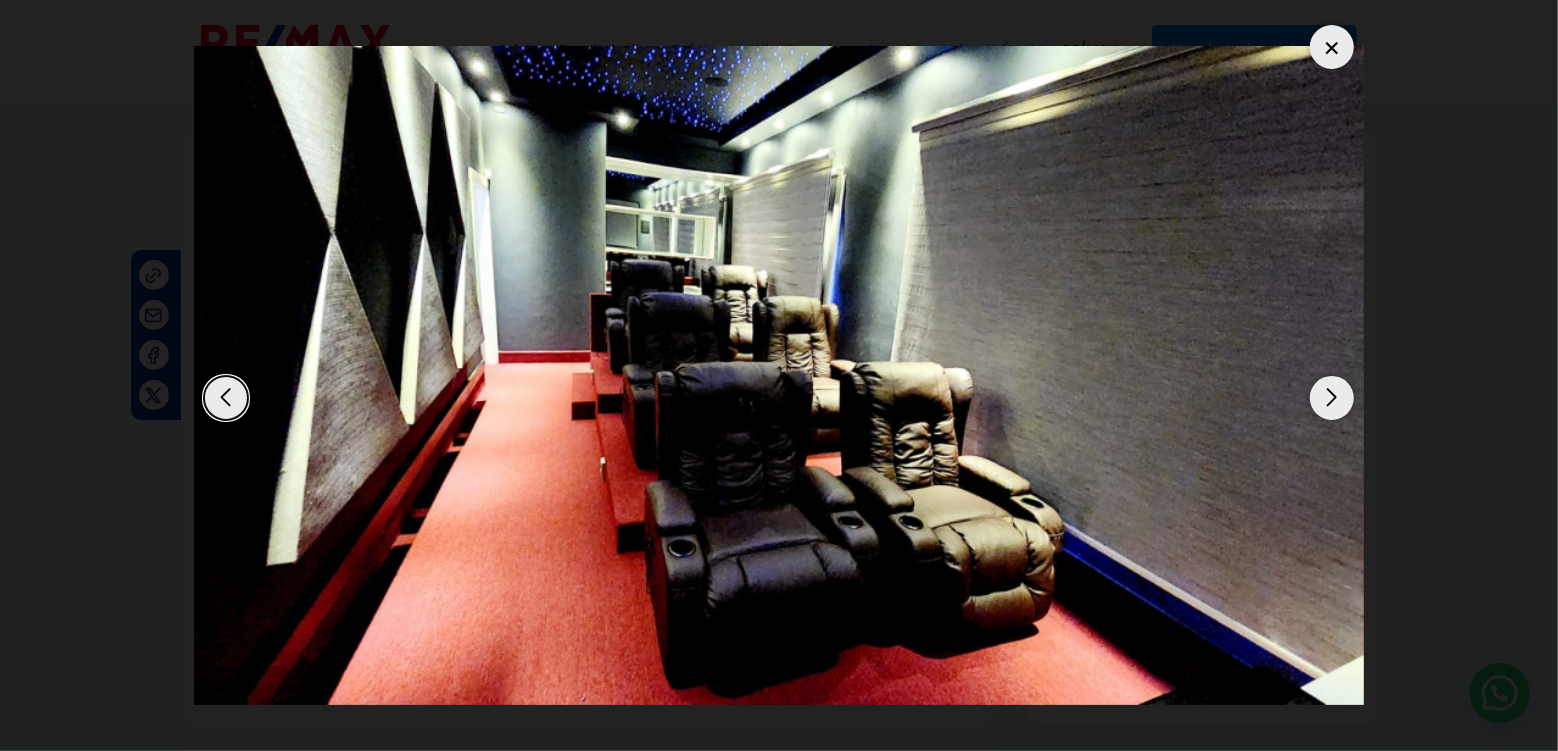 click at bounding box center (1332, 398) 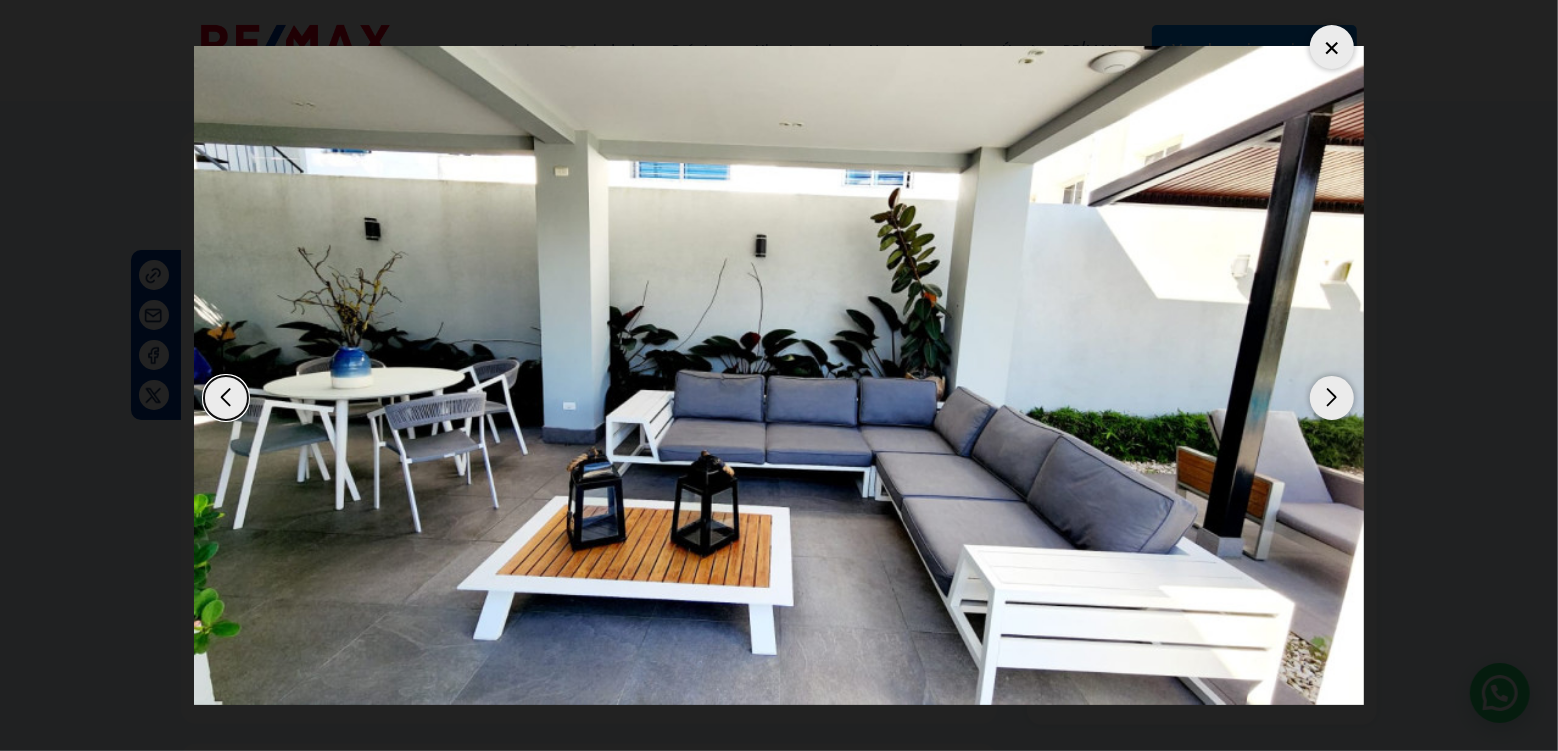 click at bounding box center [1332, 398] 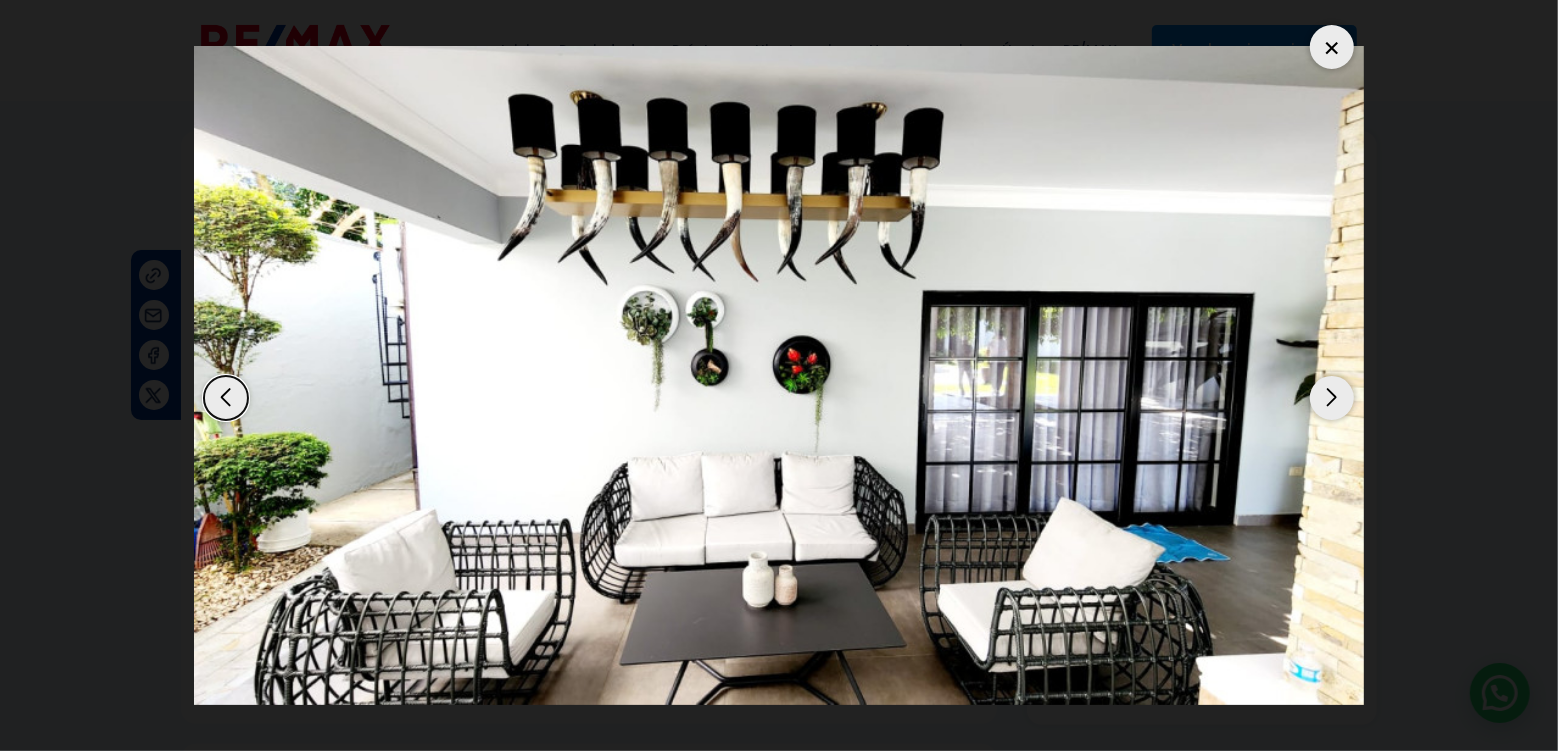 click at bounding box center (1332, 398) 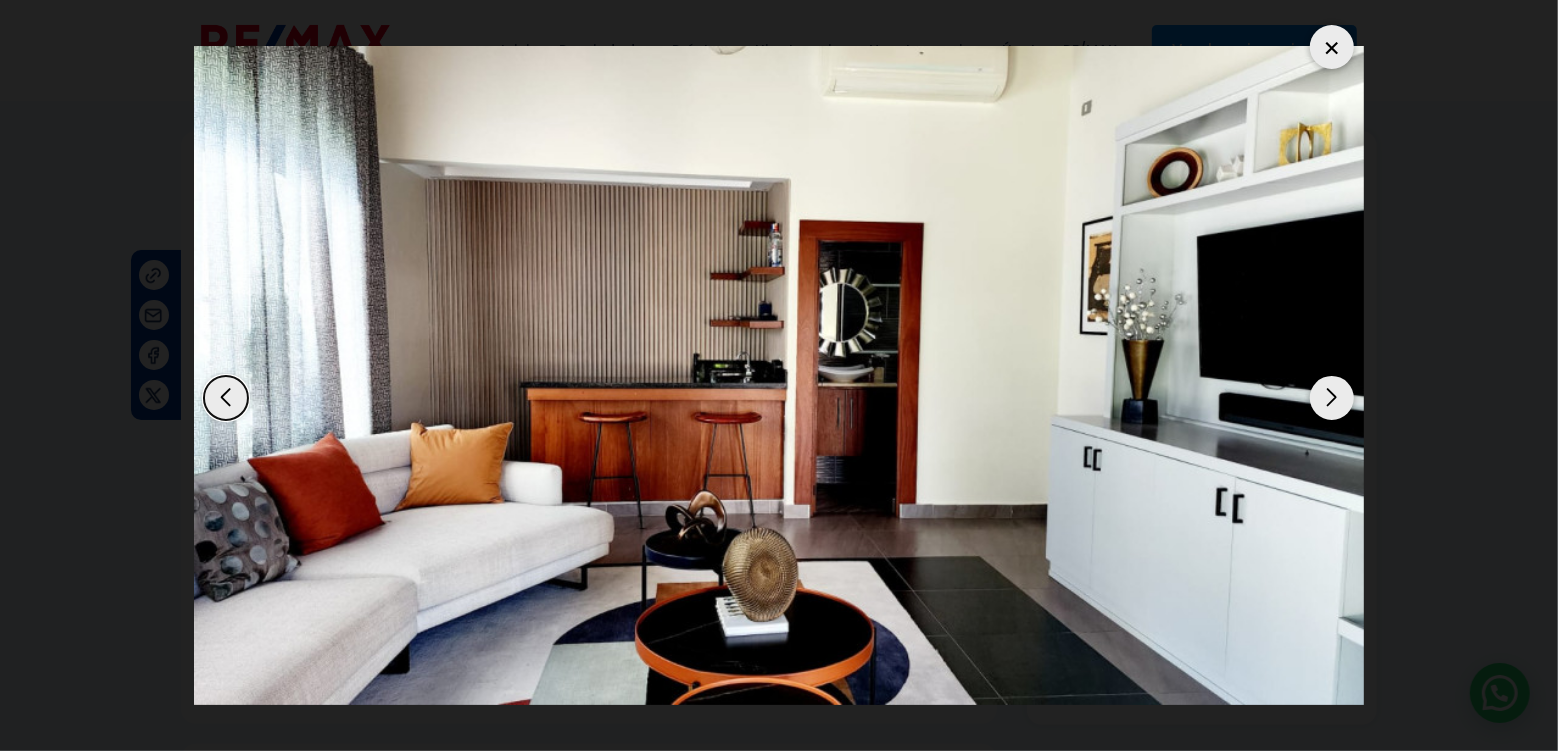 click at bounding box center (1332, 398) 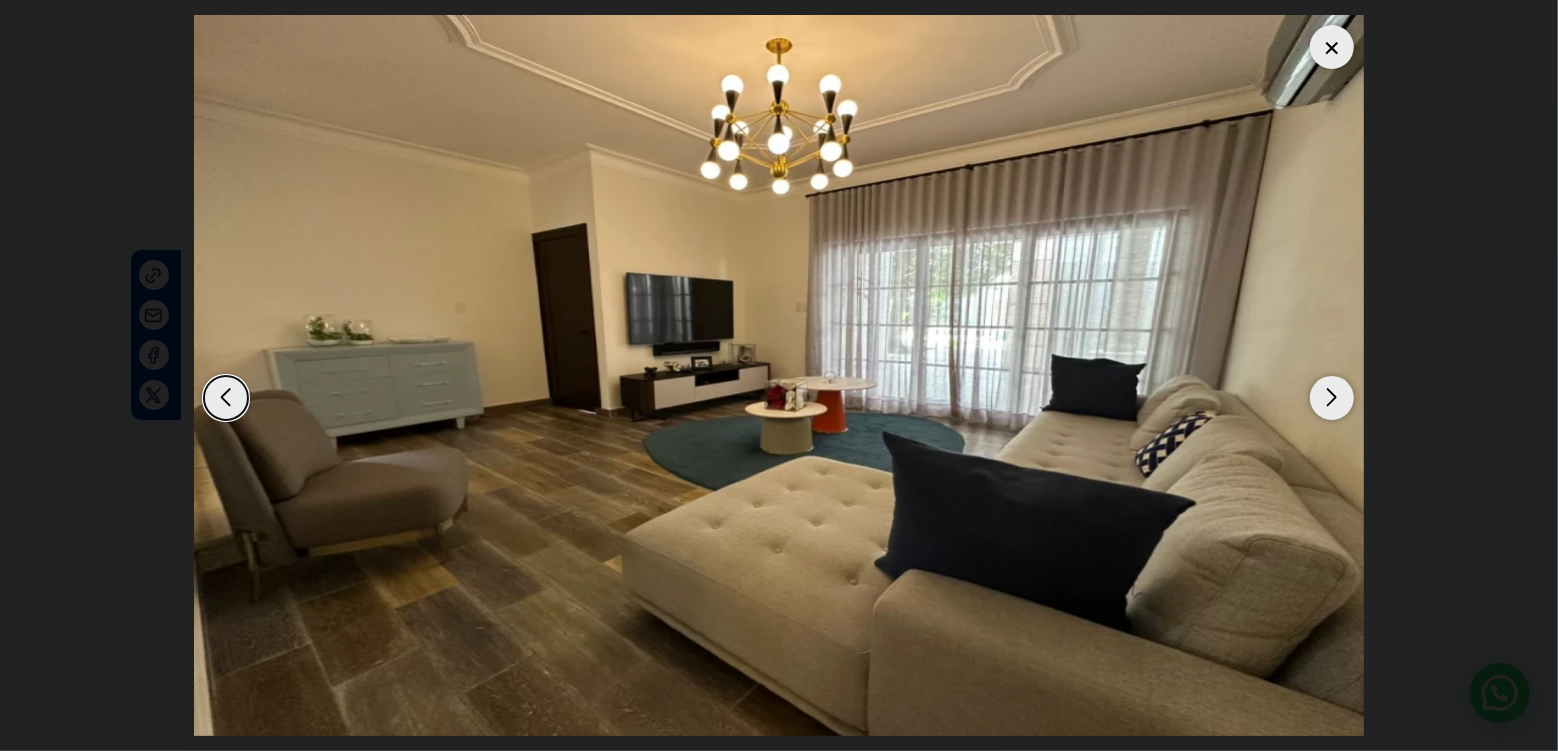 click at bounding box center (1332, 398) 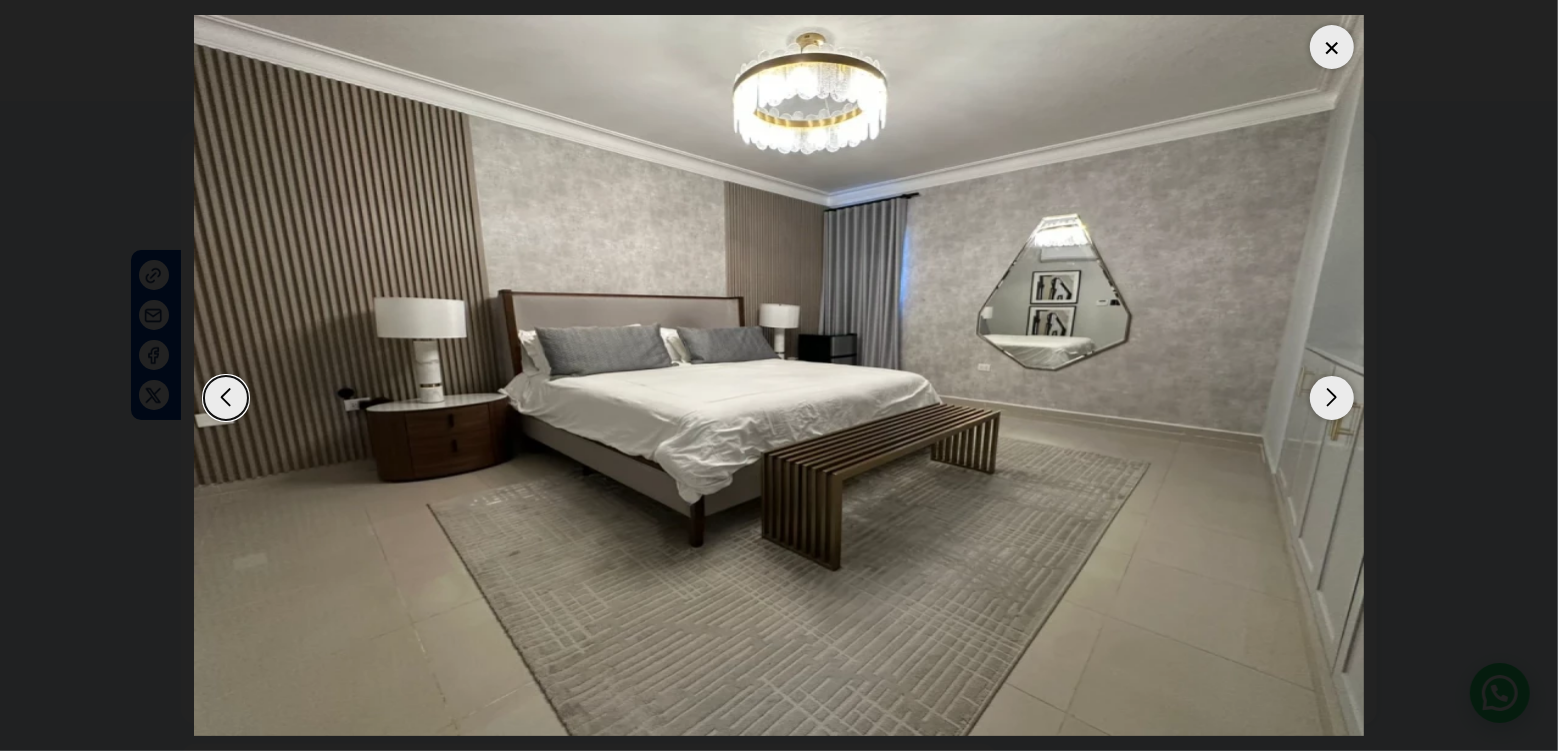 click at bounding box center [1332, 398] 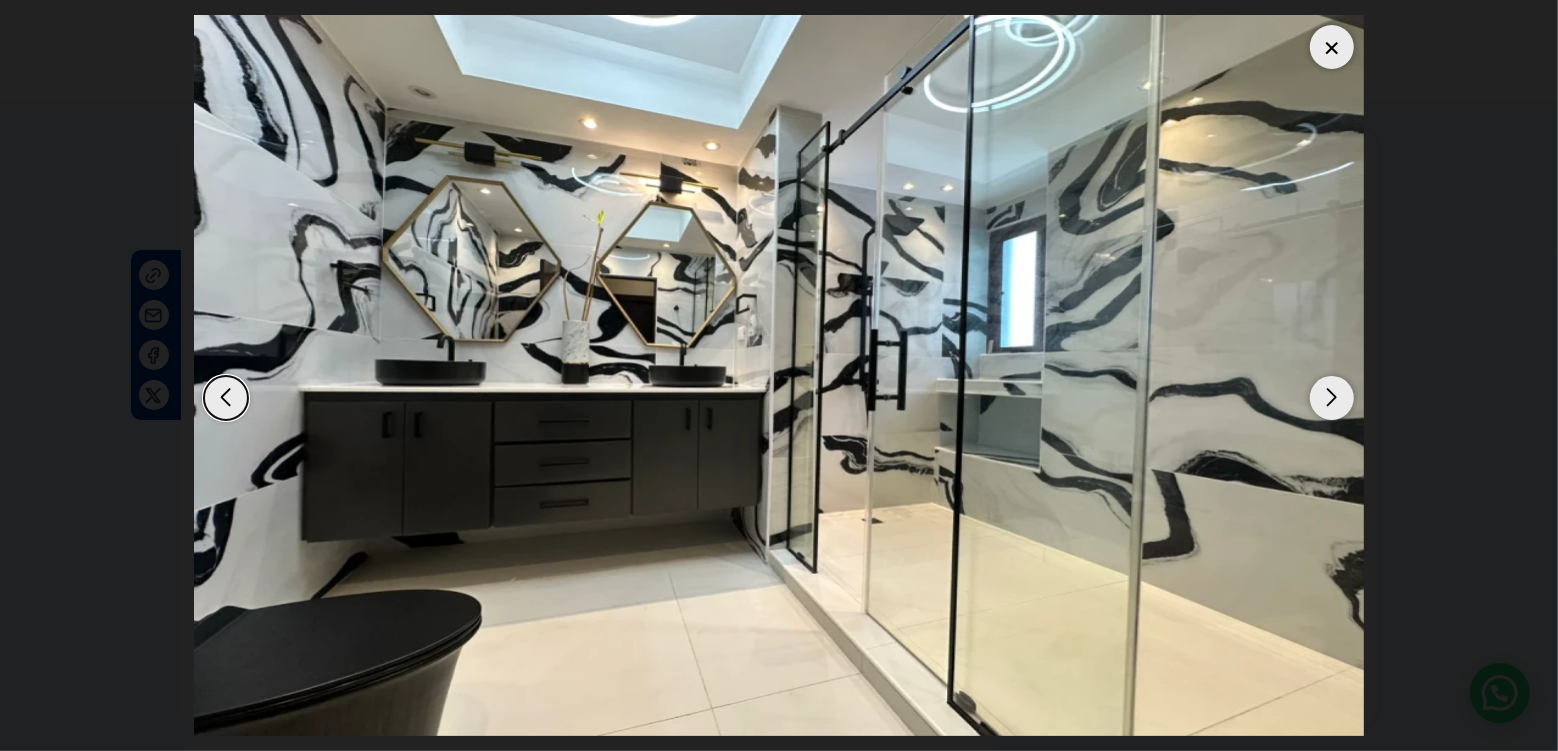 click at bounding box center [1332, 398] 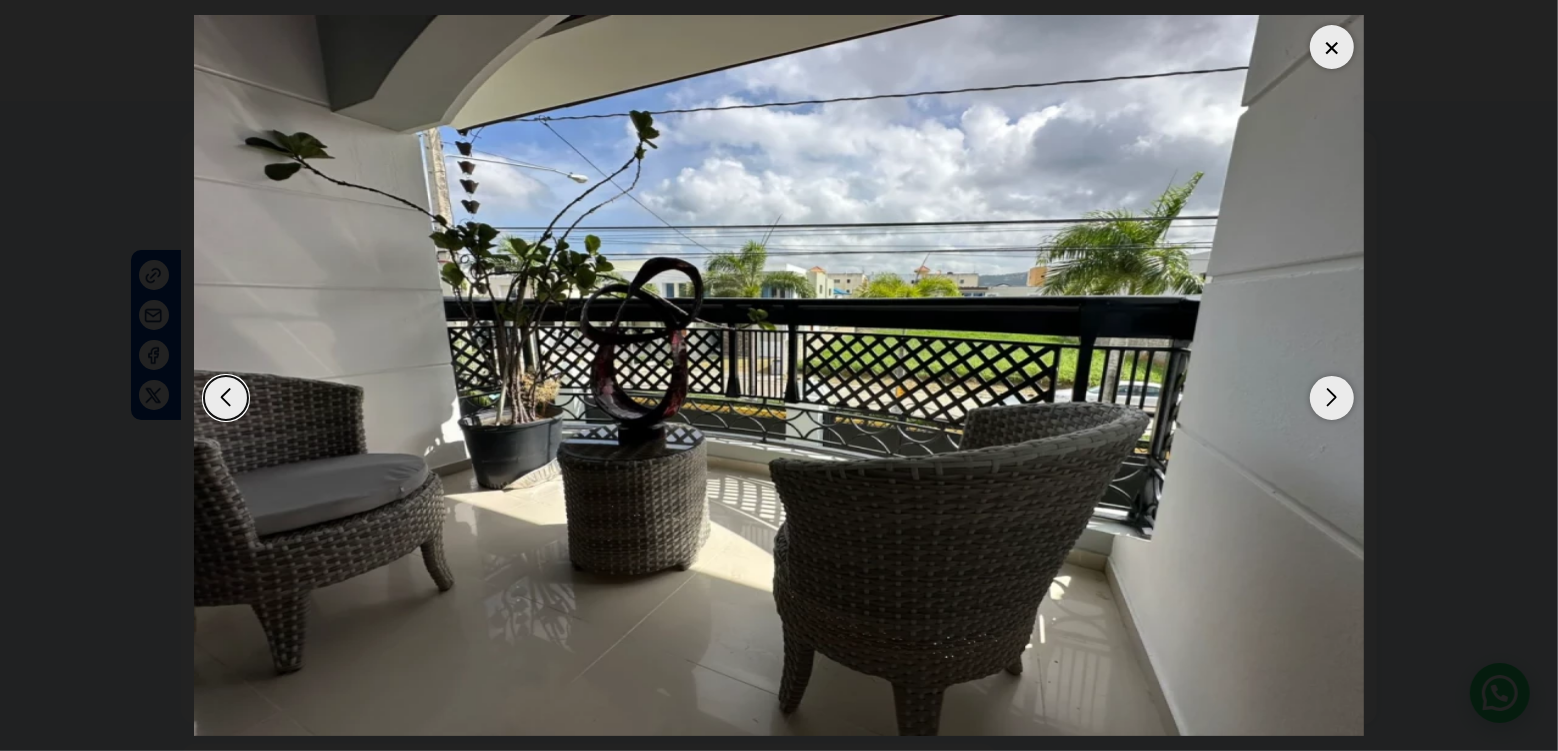 click at bounding box center [1332, 398] 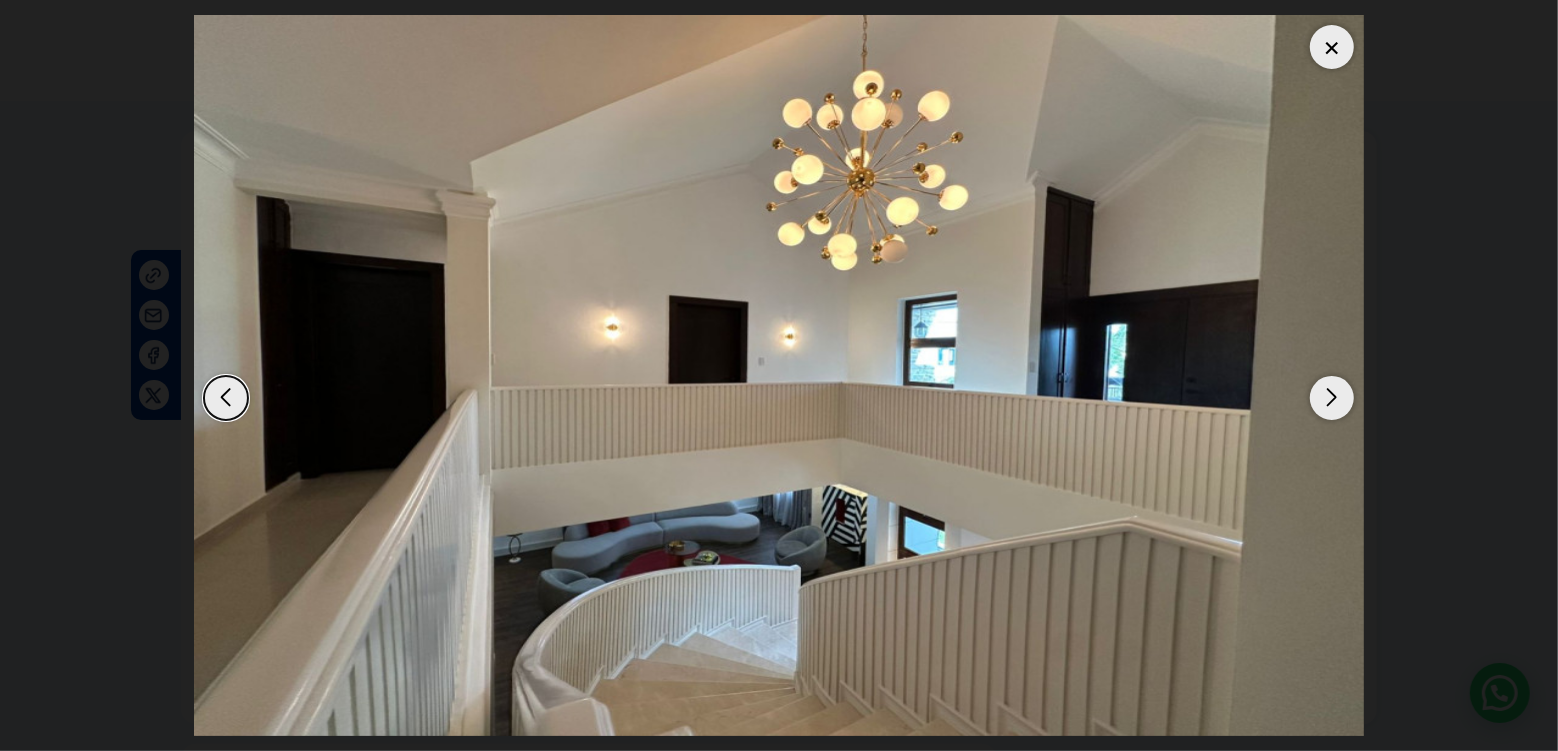 click at bounding box center (1332, 398) 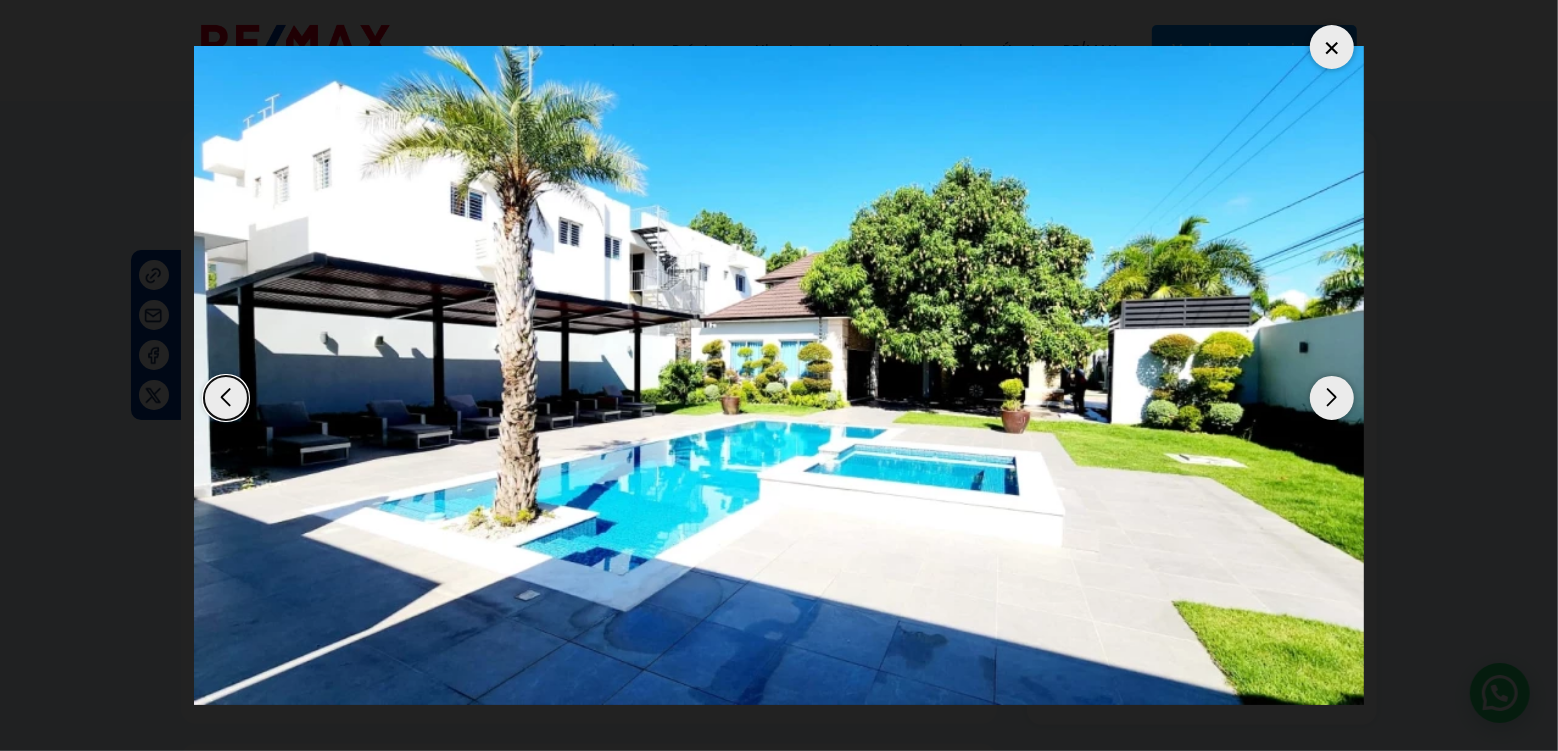 click at bounding box center (1332, 47) 